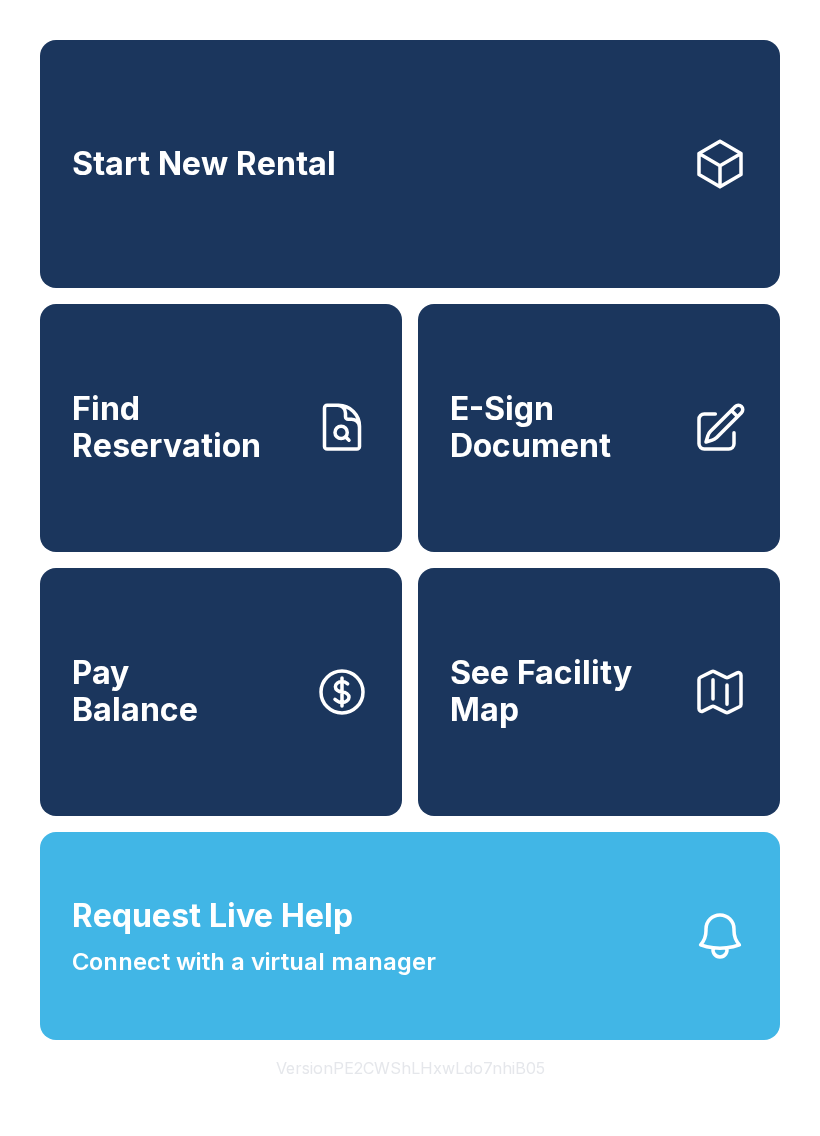 scroll, scrollTop: 0, scrollLeft: 0, axis: both 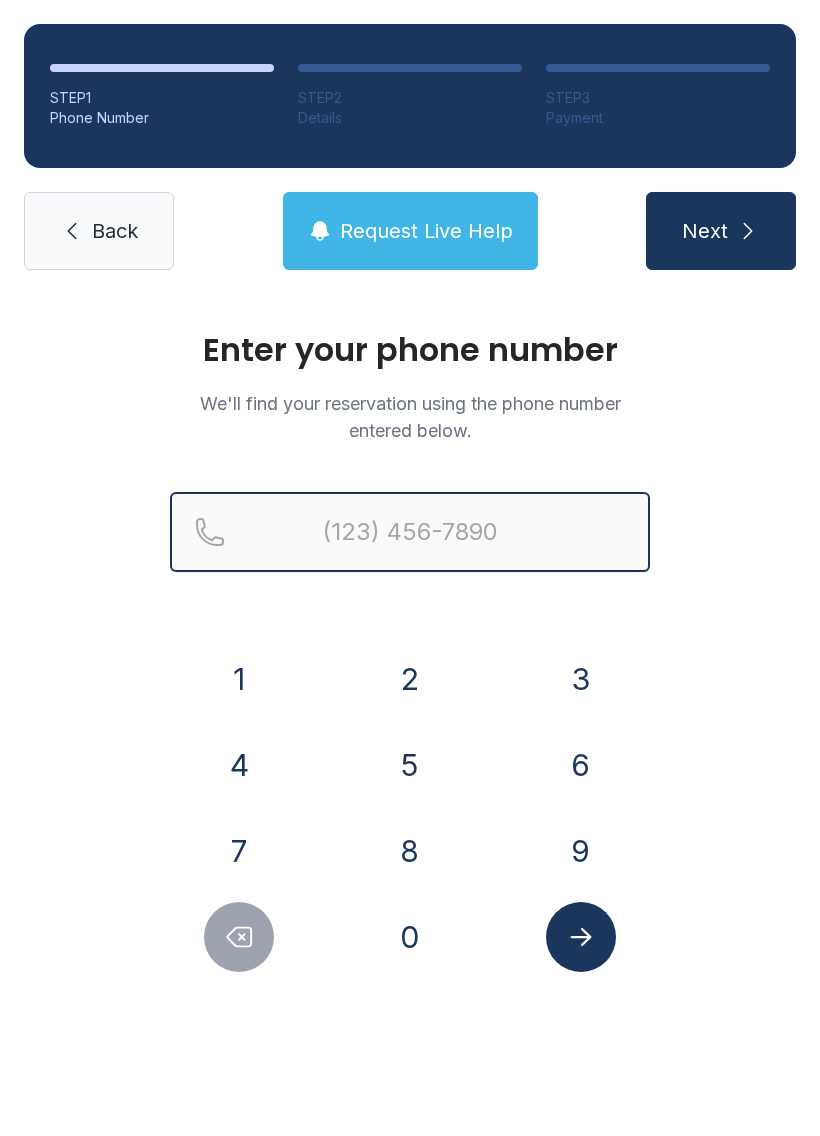 click at bounding box center (410, 532) 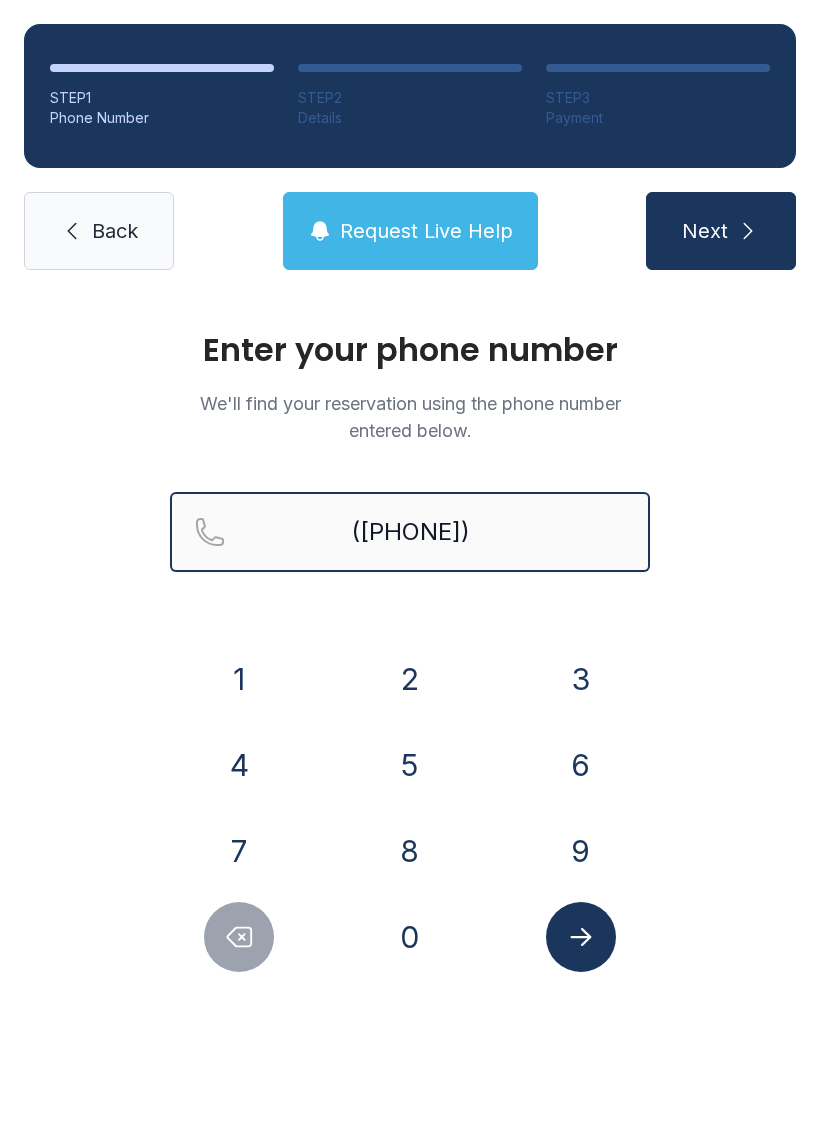 type on "([PHONE])" 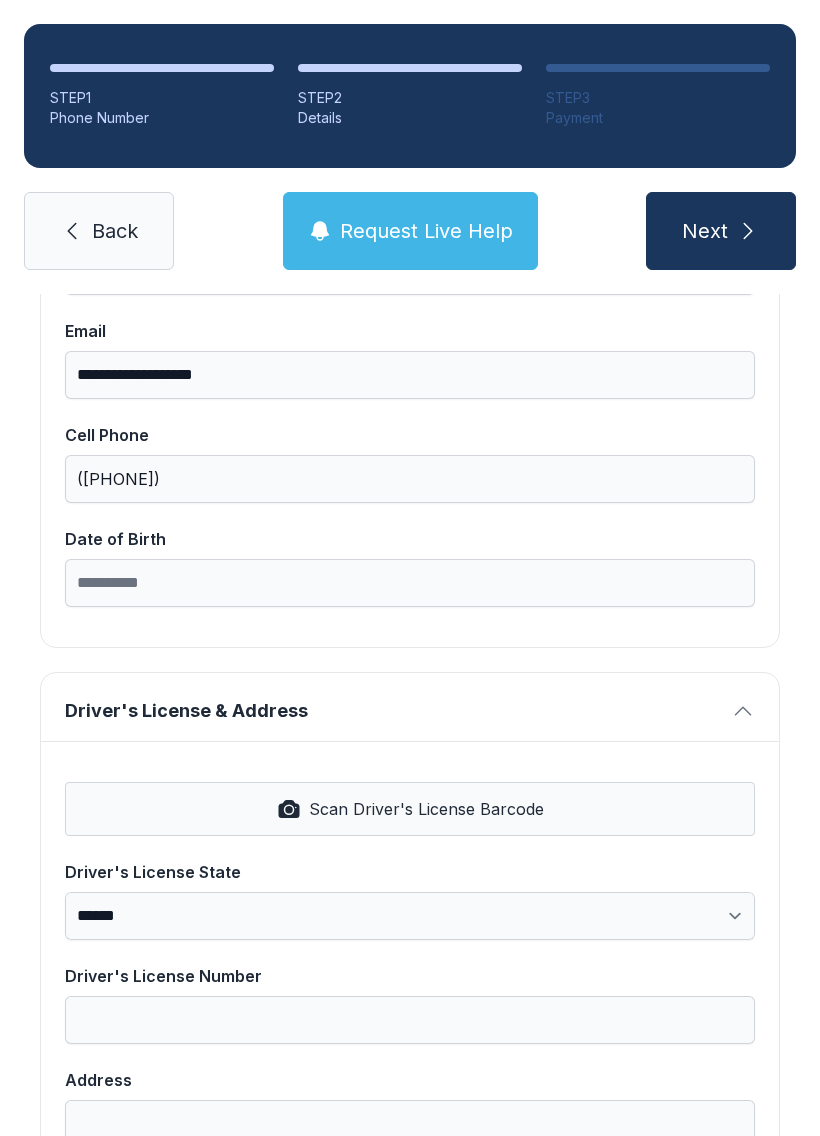 scroll, scrollTop: 398, scrollLeft: 0, axis: vertical 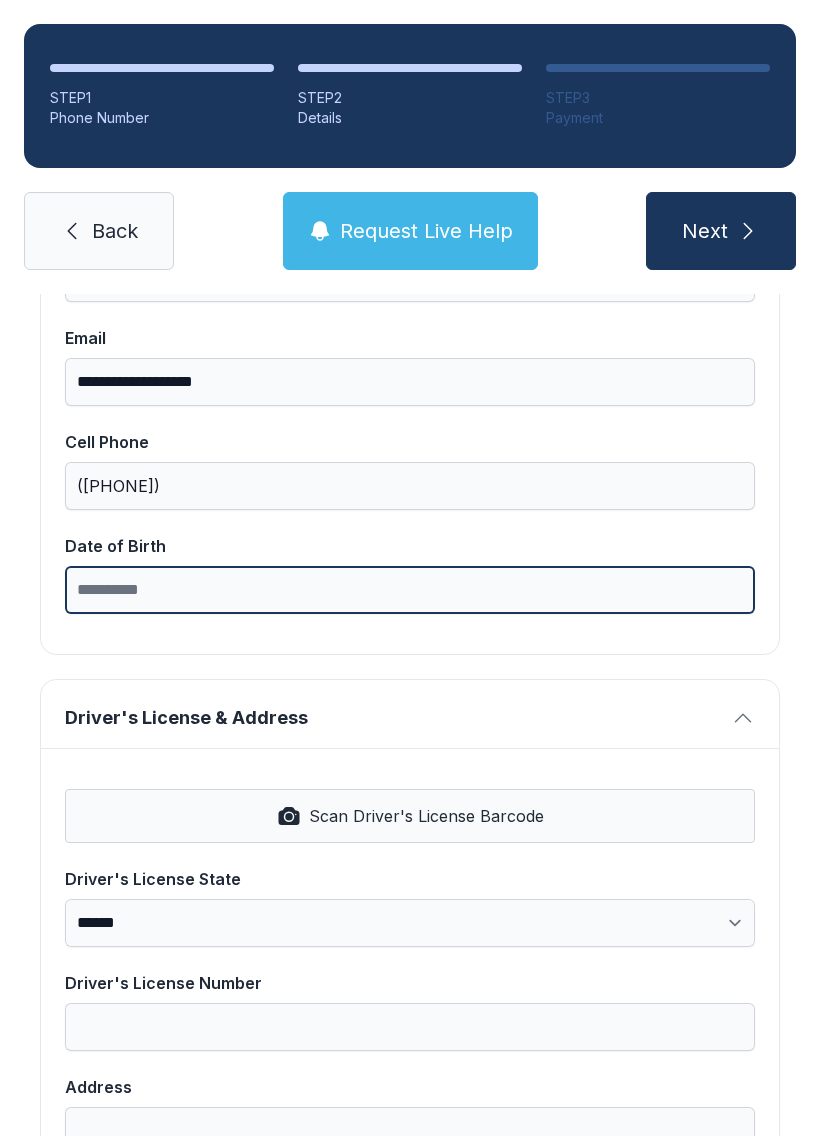 click on "Date of Birth" at bounding box center [410, 590] 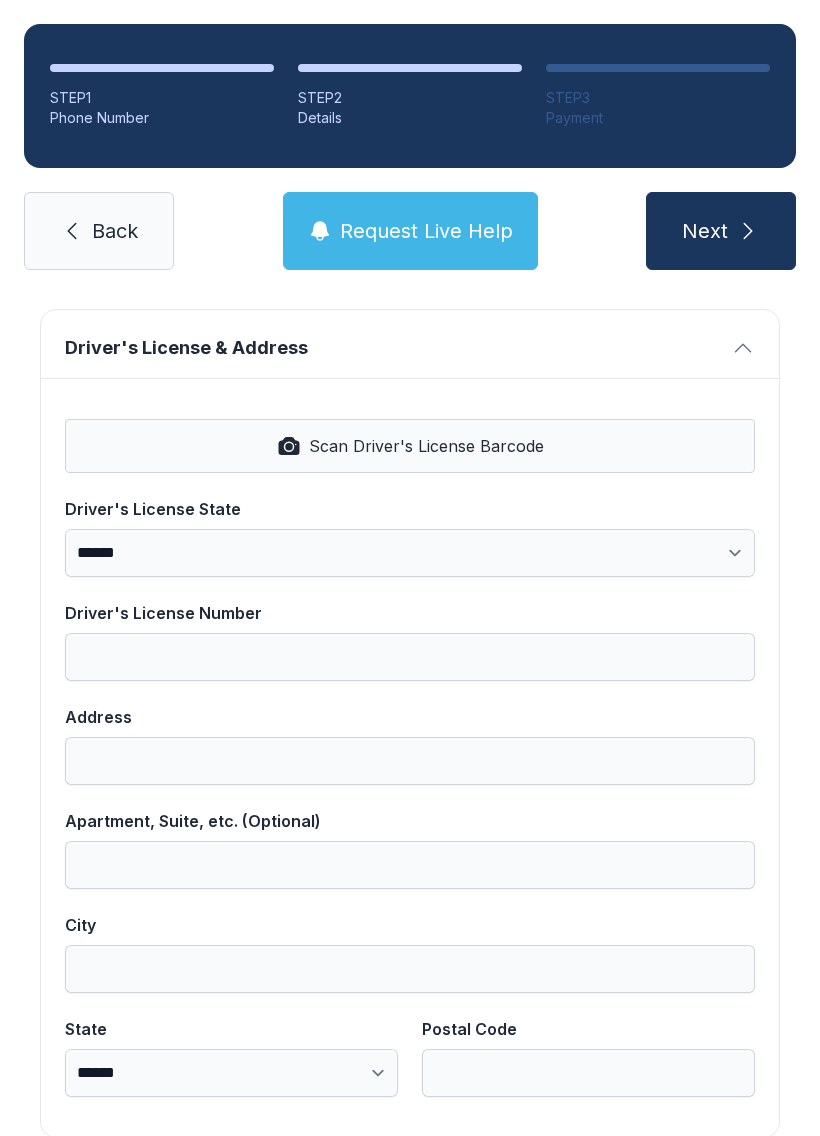 scroll, scrollTop: 770, scrollLeft: 0, axis: vertical 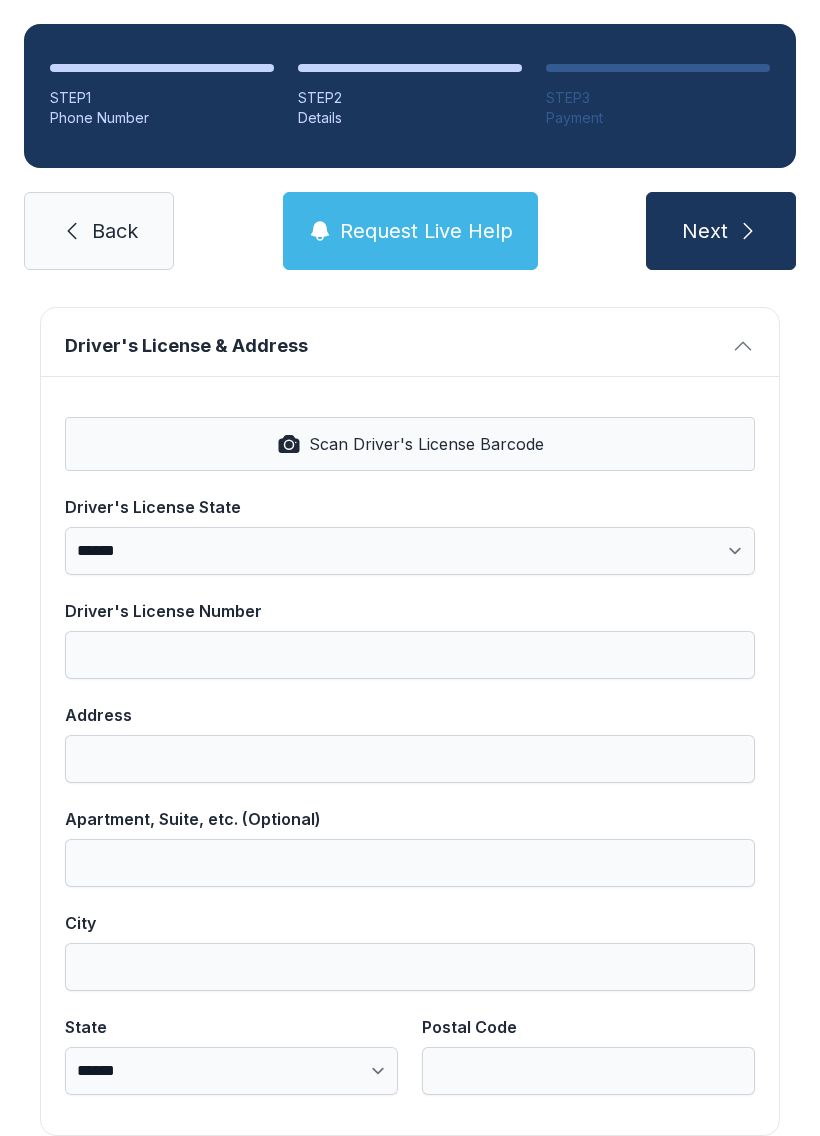 type on "********" 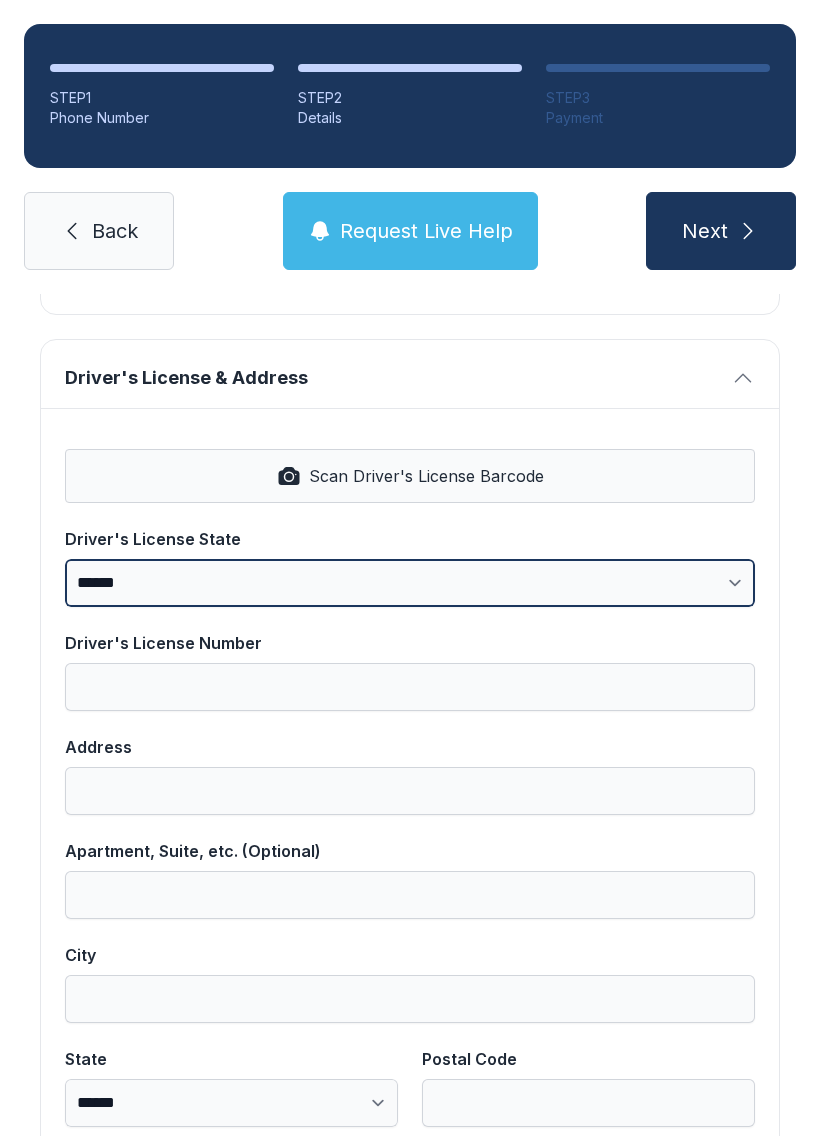 select on "**" 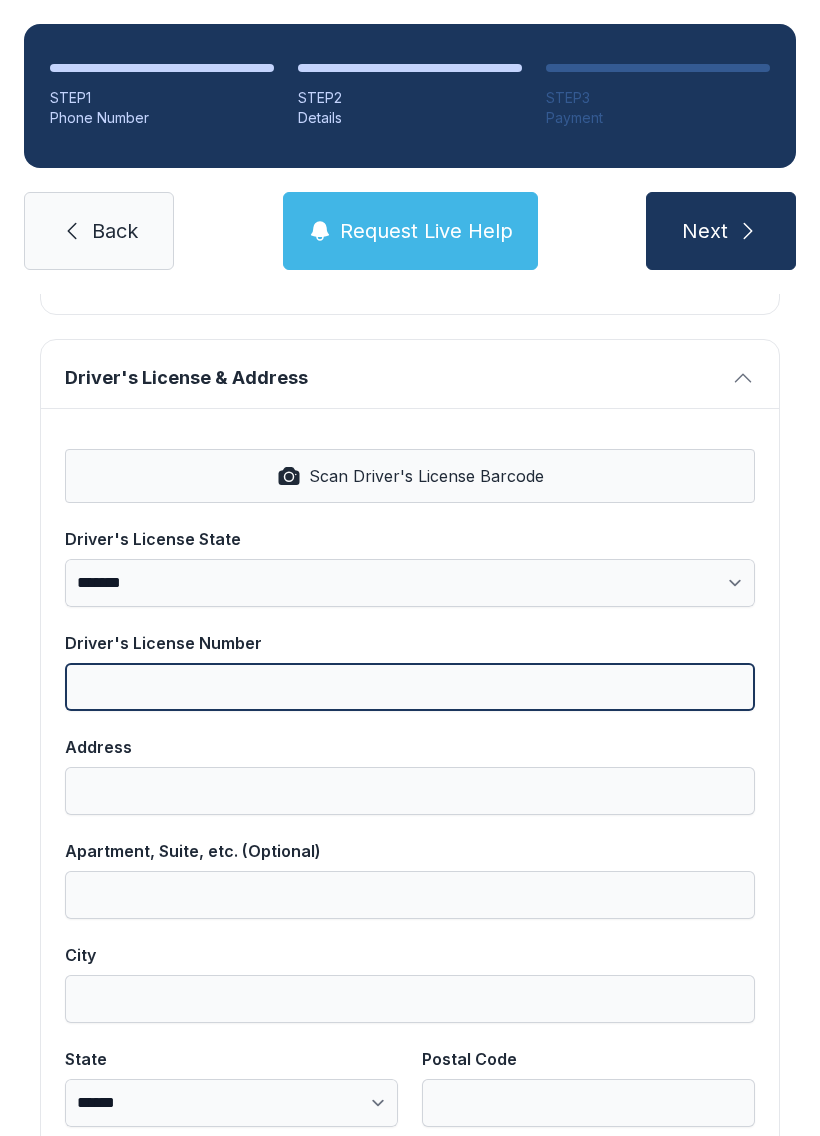 click on "Driver's License Number" at bounding box center [410, 687] 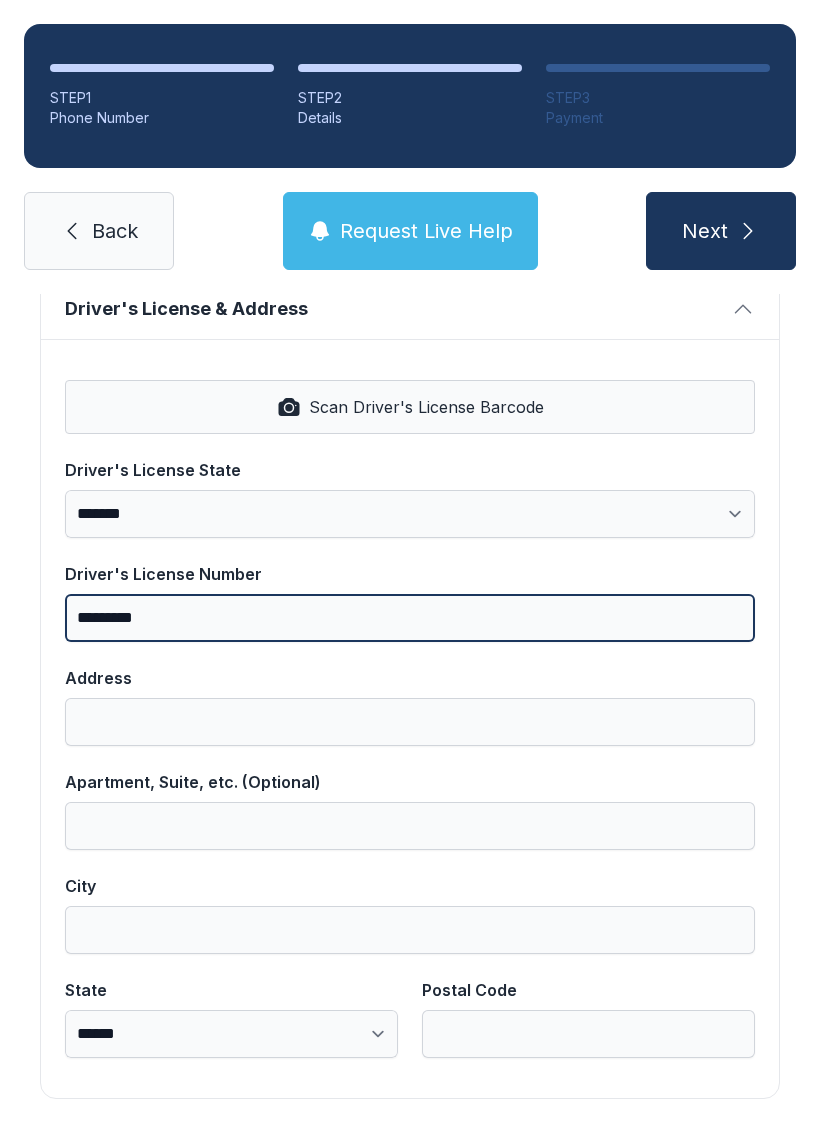 scroll, scrollTop: 838, scrollLeft: 0, axis: vertical 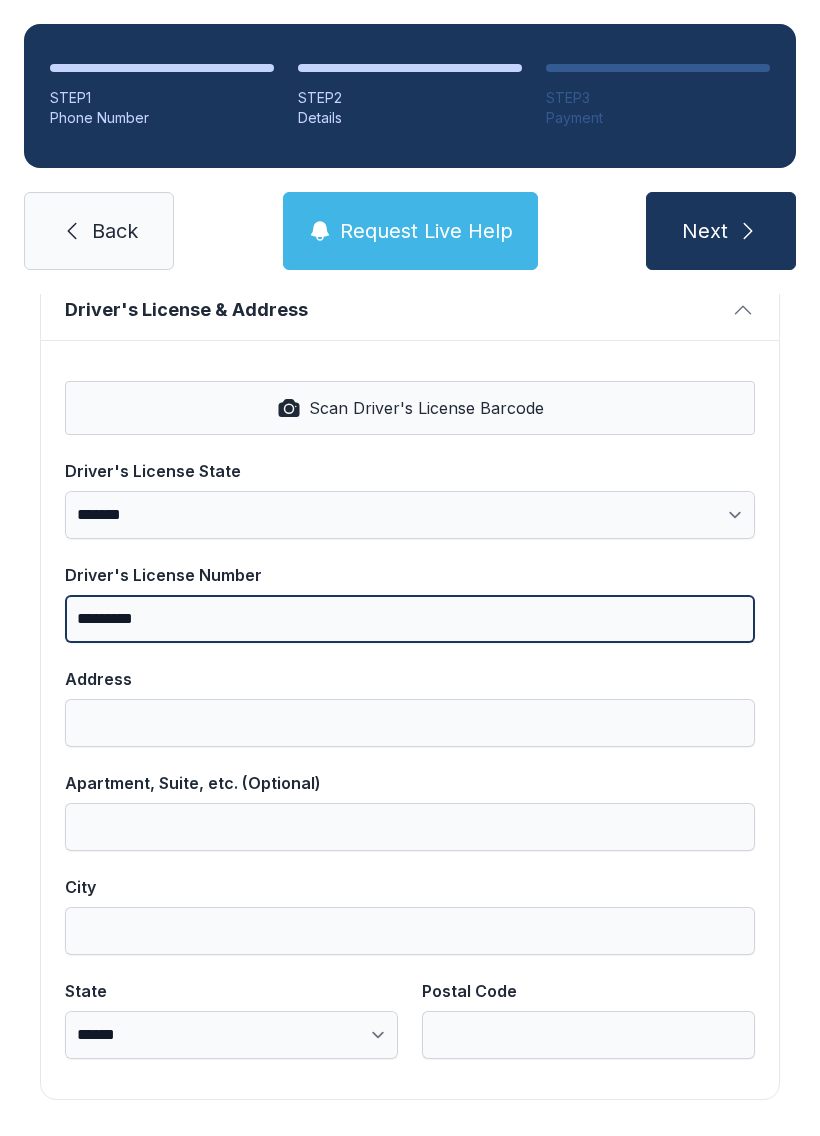 type on "*********" 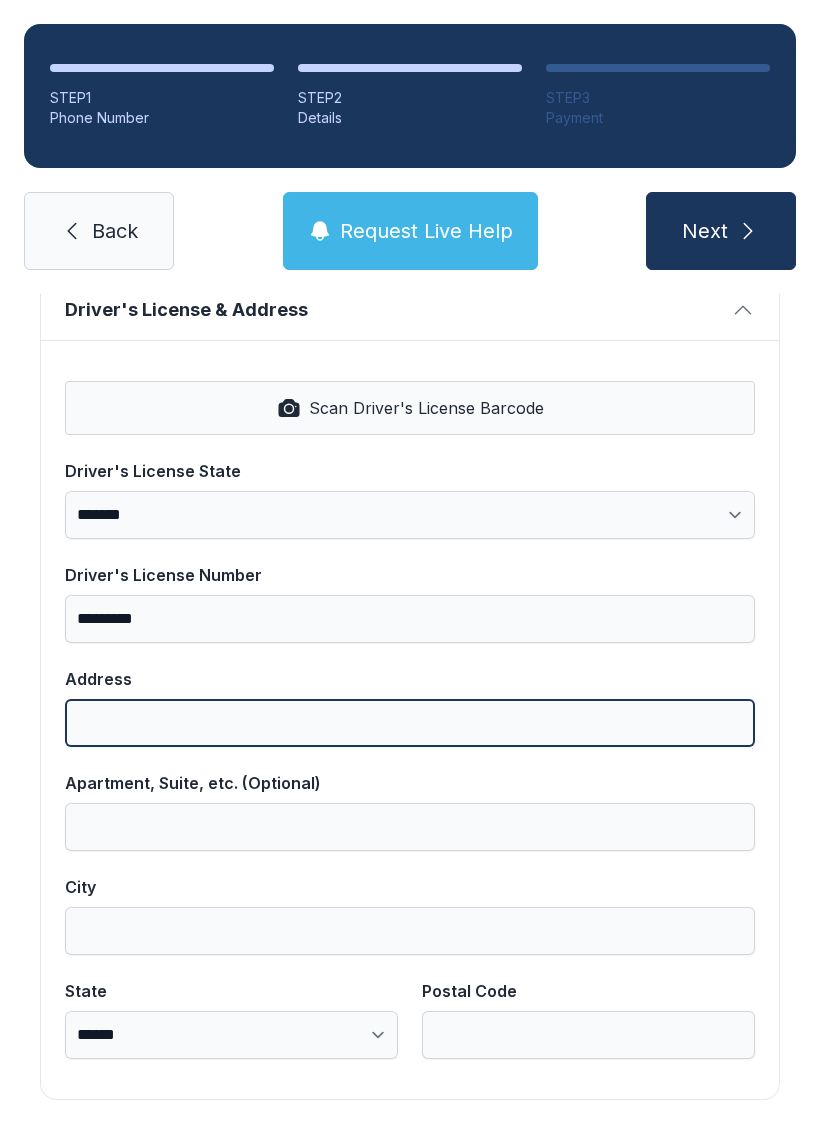 click on "Address" at bounding box center (410, 723) 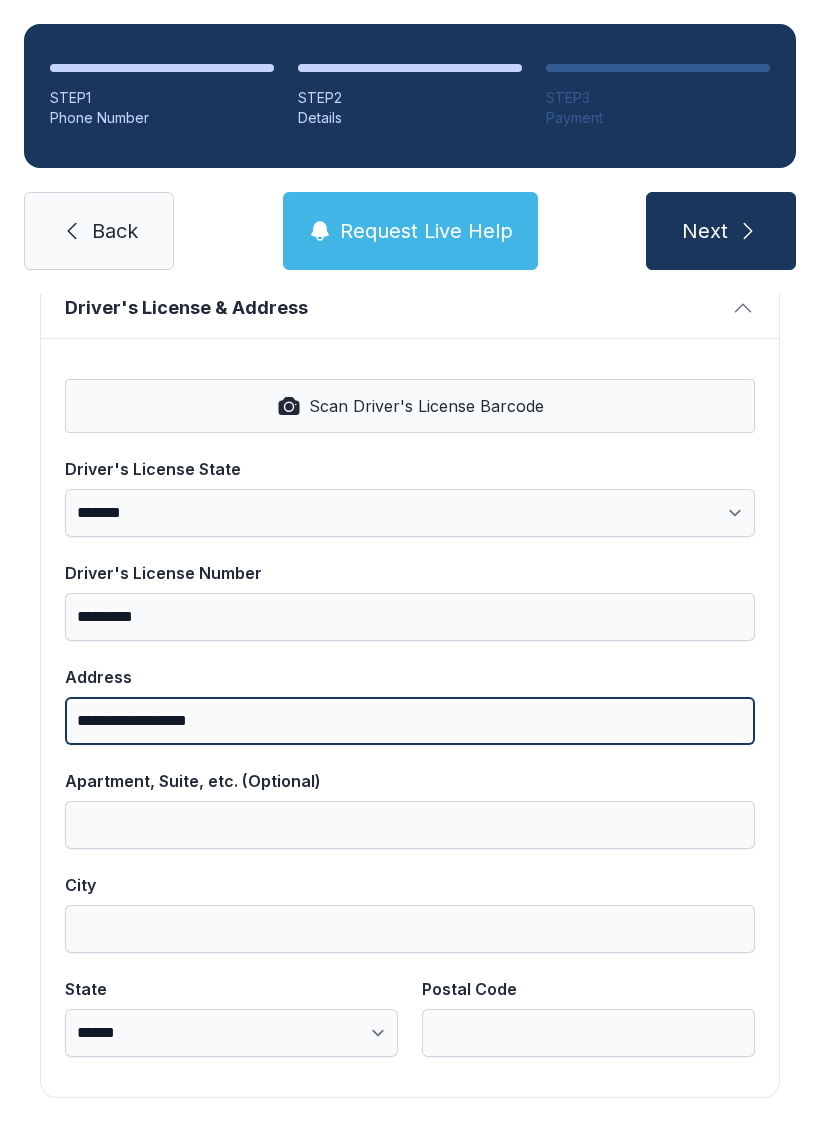 scroll, scrollTop: 838, scrollLeft: 0, axis: vertical 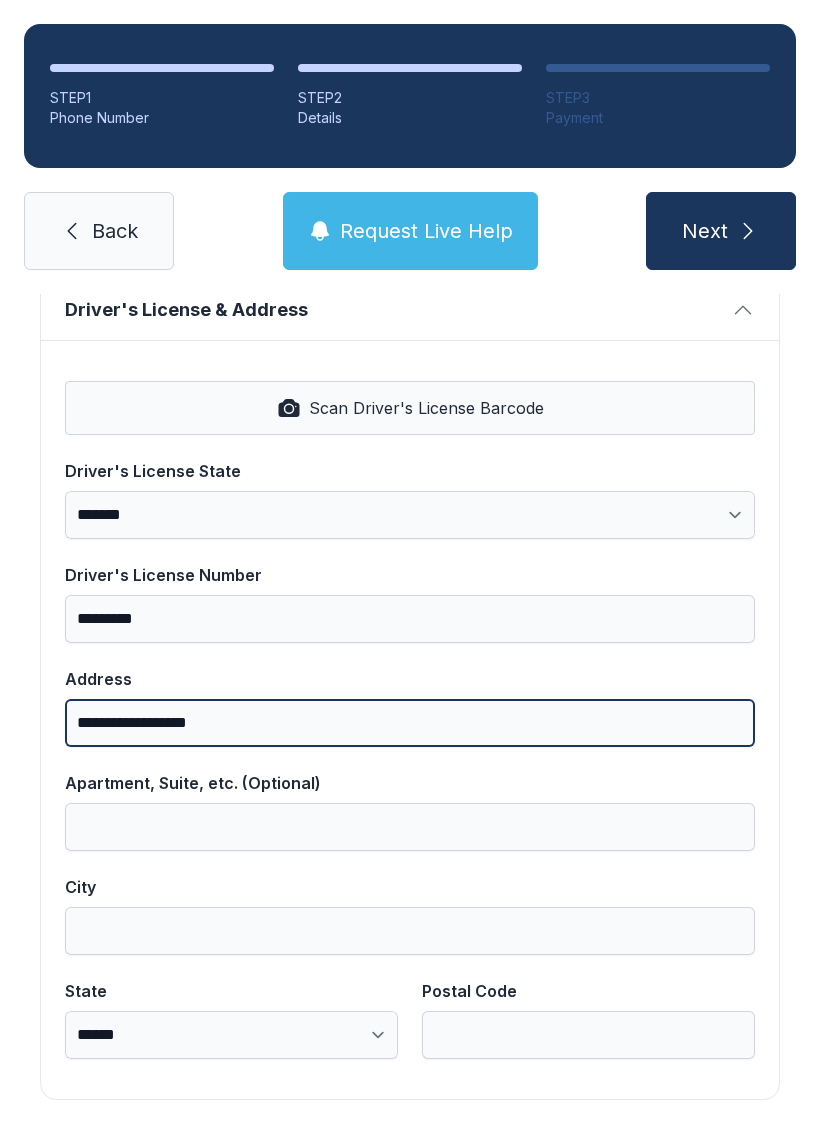 click on "**********" at bounding box center [410, 723] 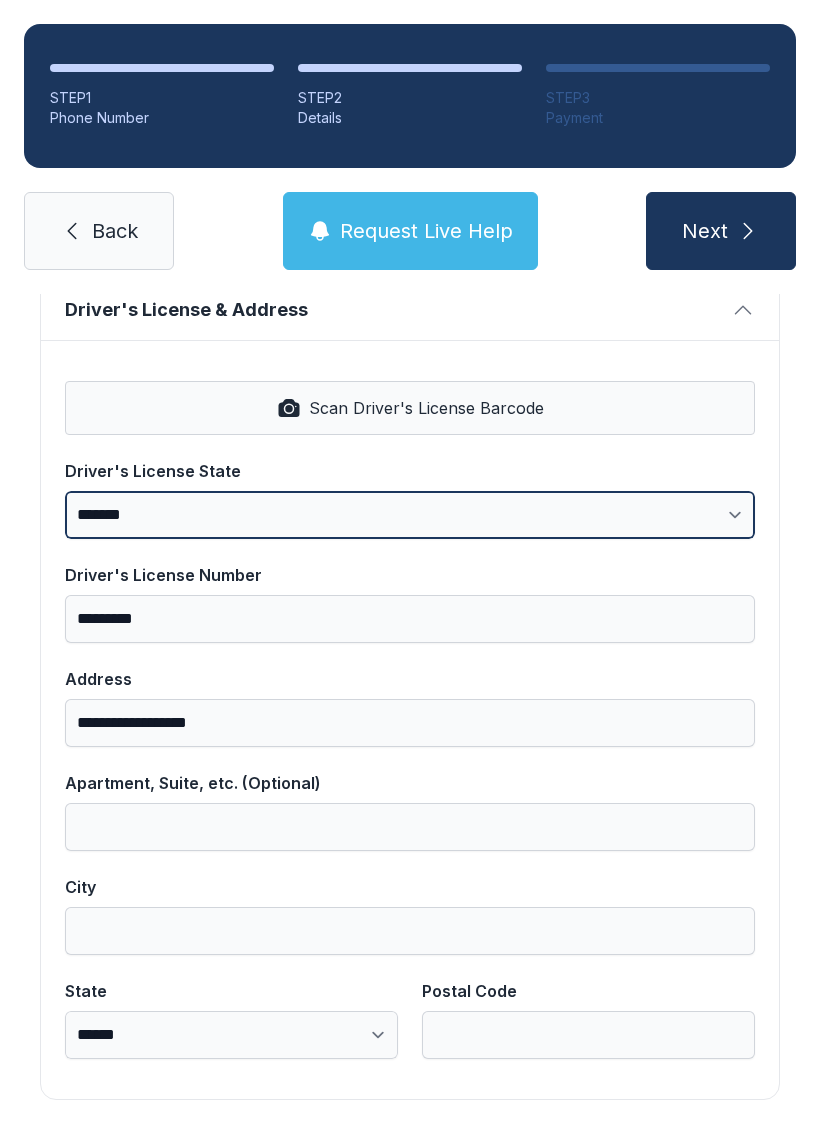 click on "**********" at bounding box center [410, 515] 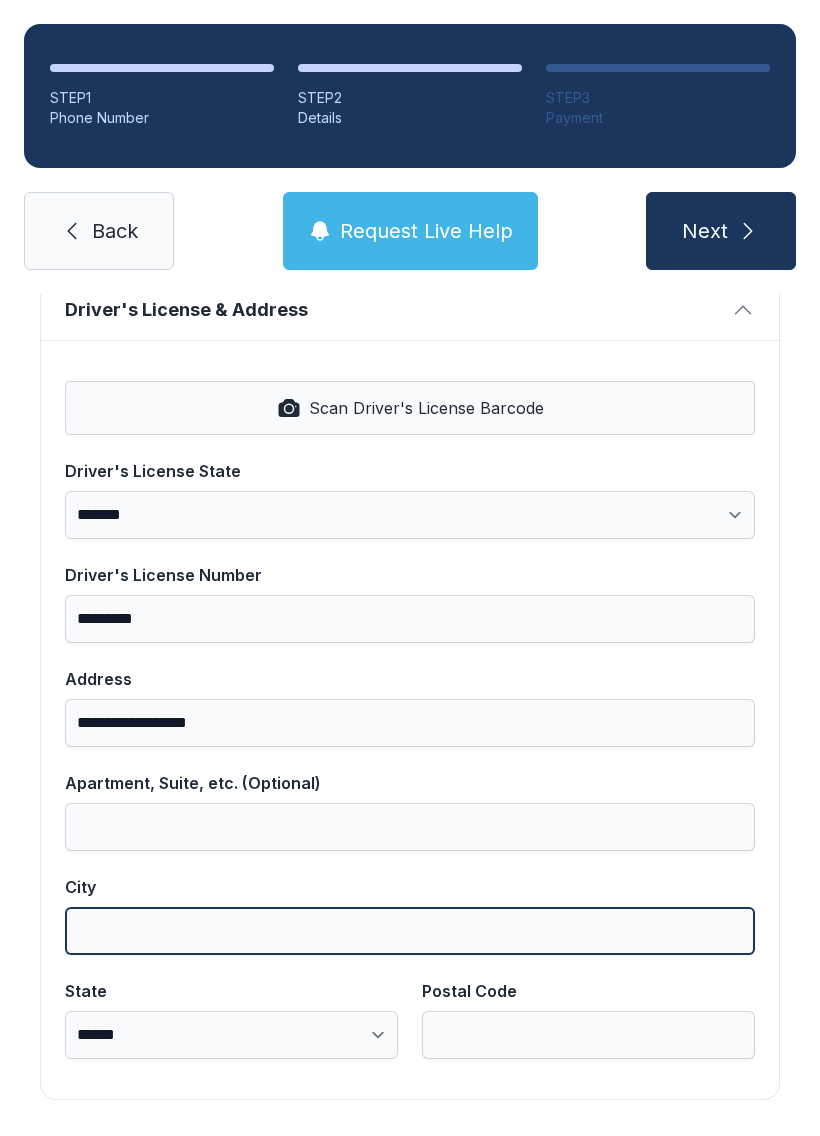 click on "City" at bounding box center [410, 931] 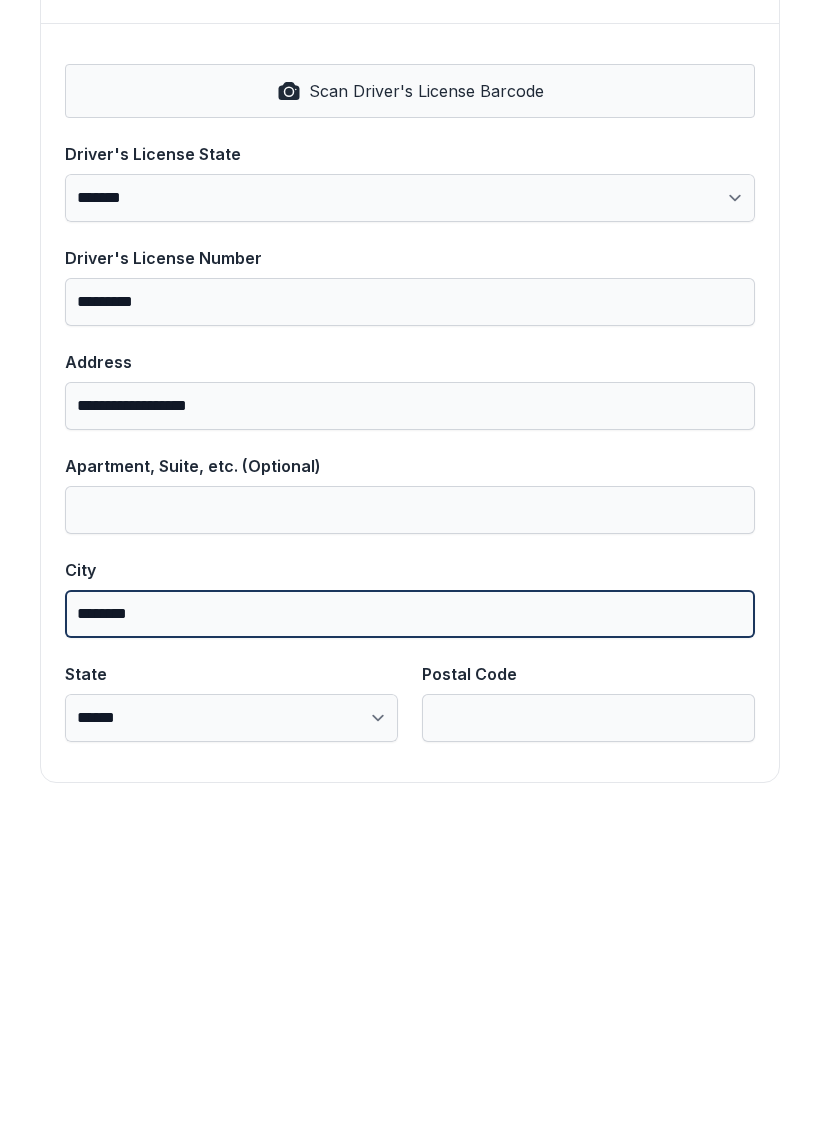 type on "*******" 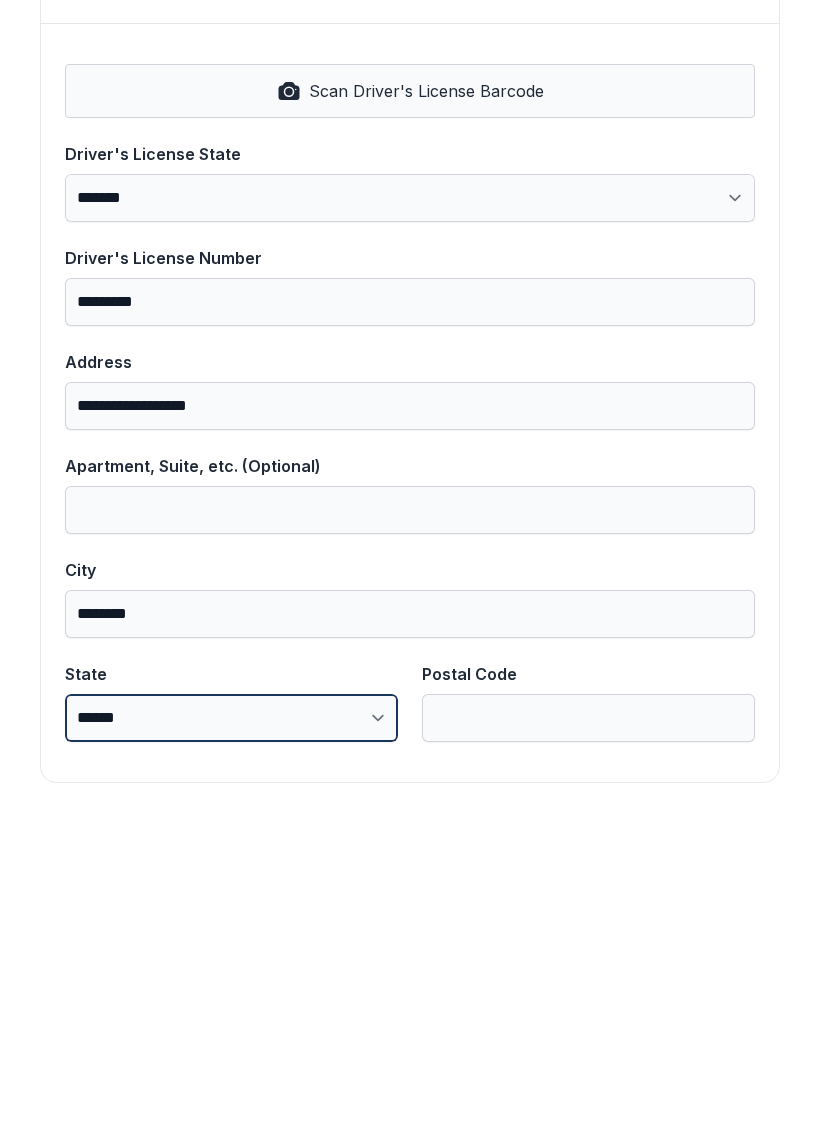 click on "**********" at bounding box center (231, 1035) 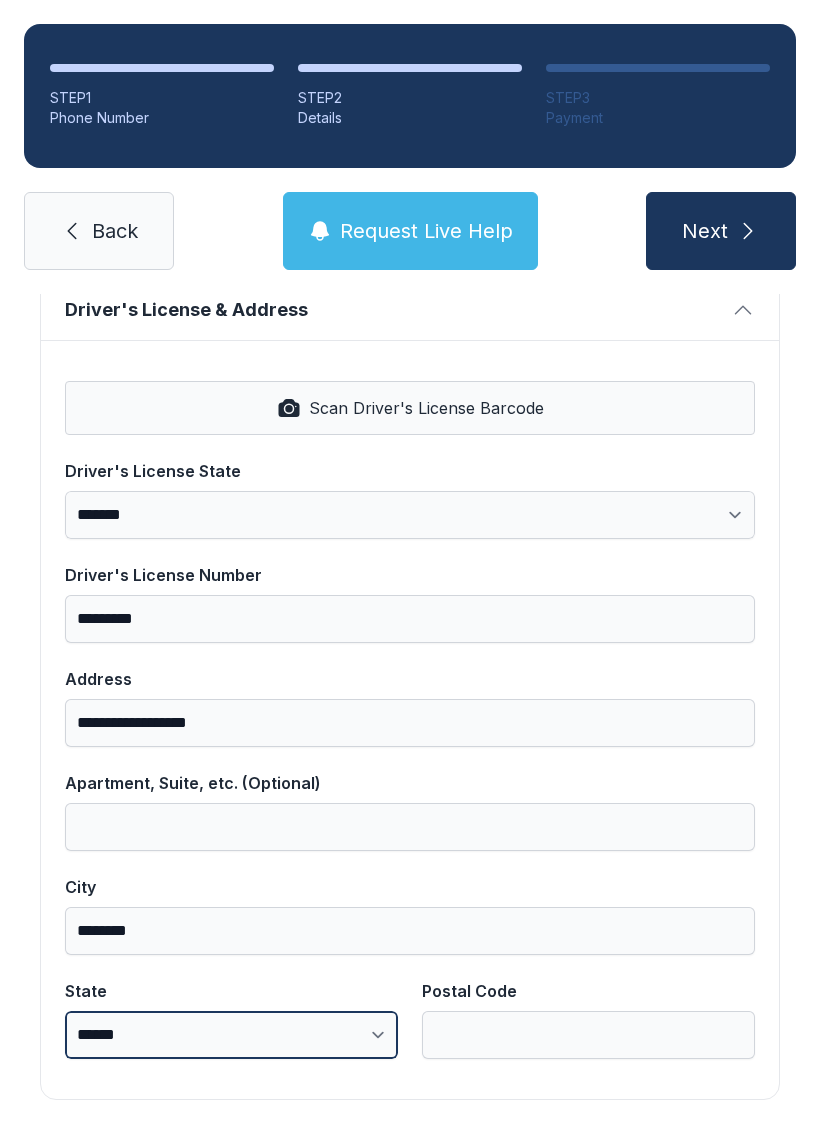 select on "**" 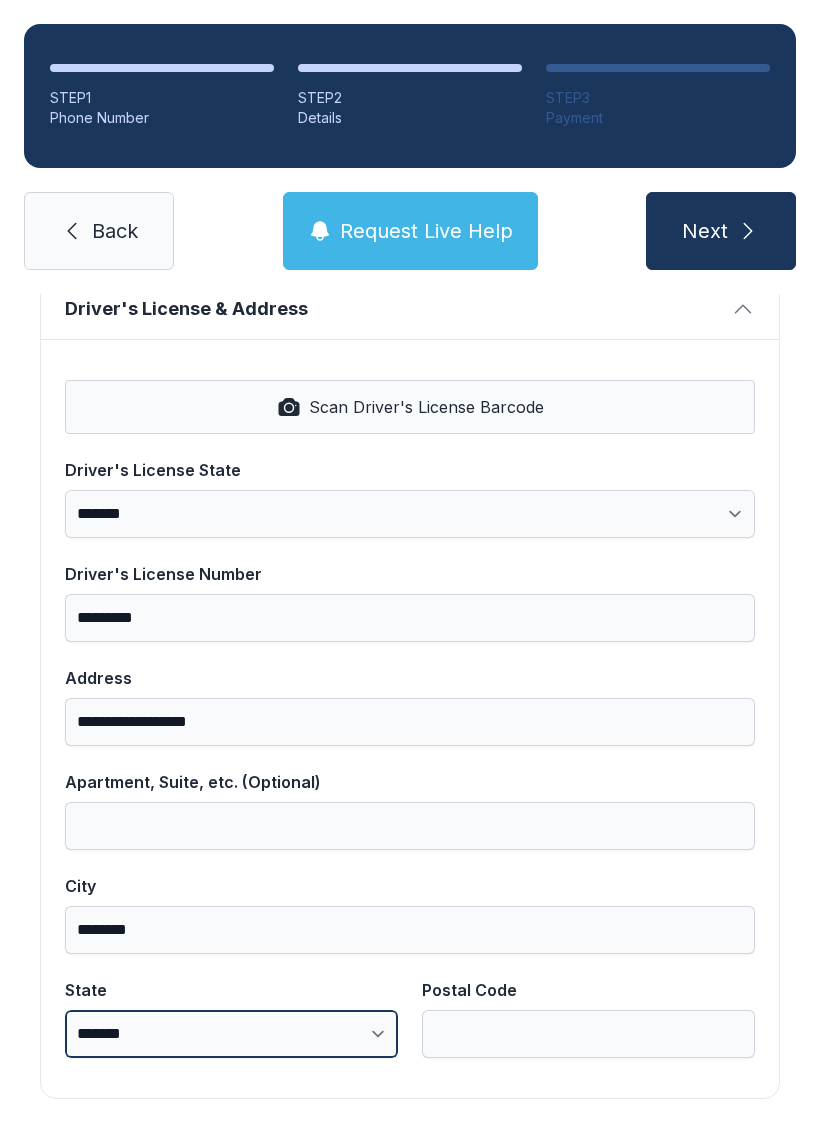 scroll, scrollTop: 838, scrollLeft: 0, axis: vertical 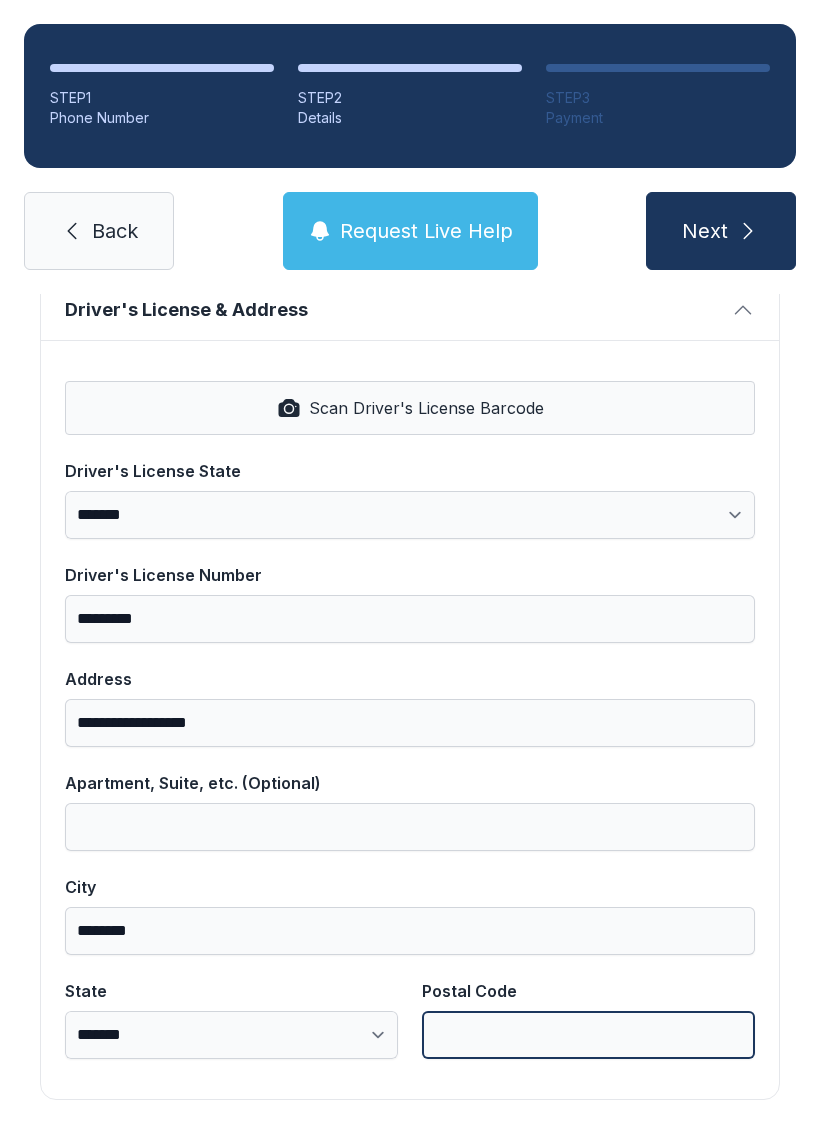 click on "Postal Code" at bounding box center [588, 1035] 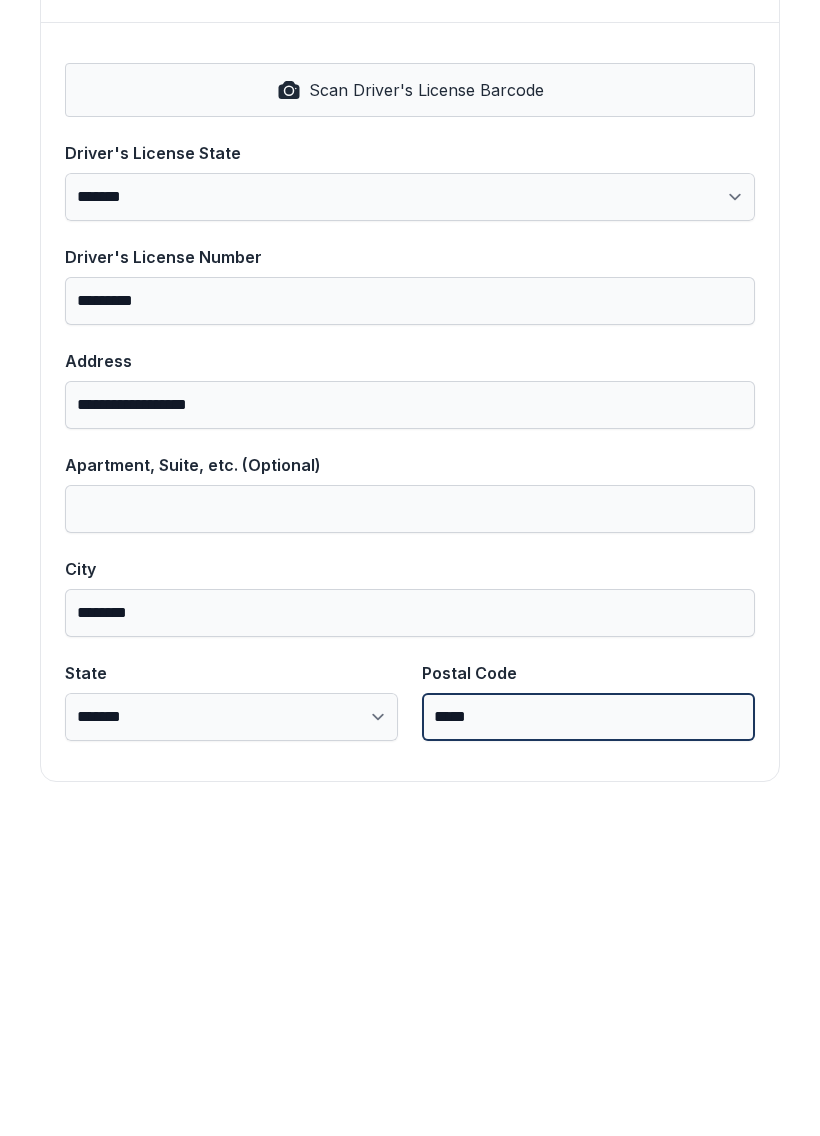 scroll, scrollTop: 838, scrollLeft: 0, axis: vertical 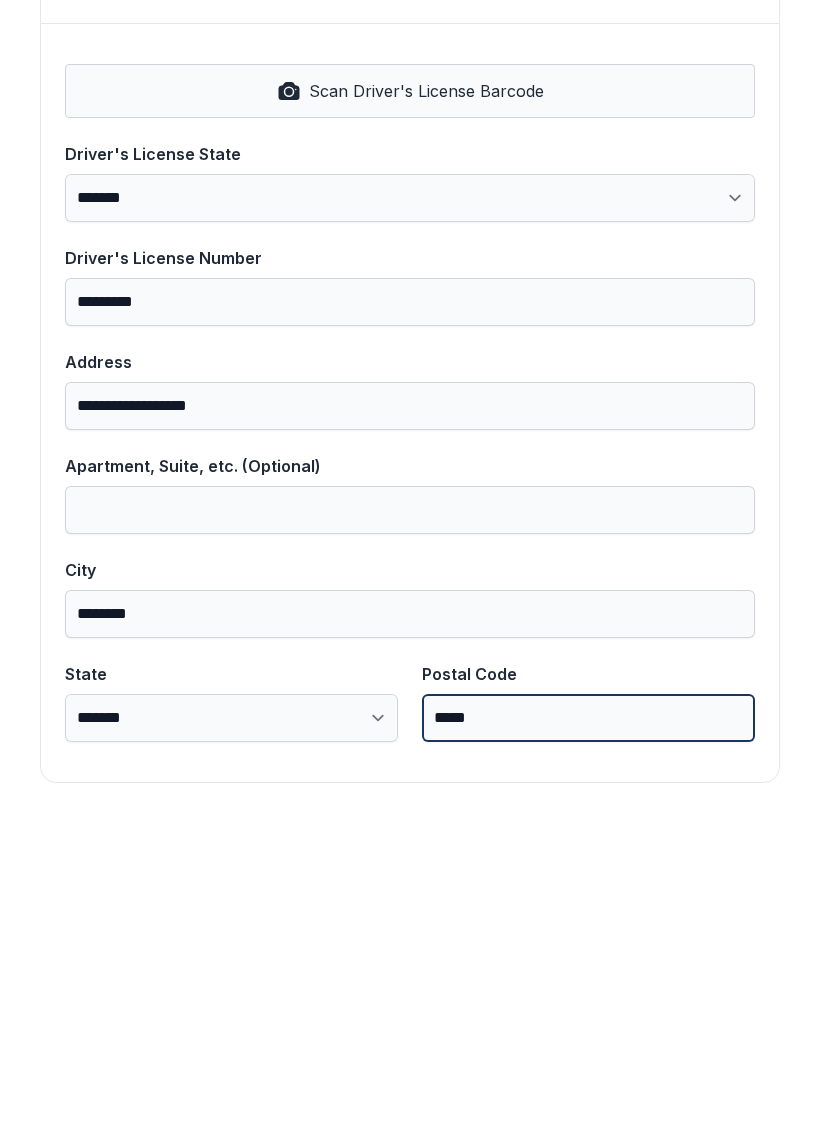 type on "*****" 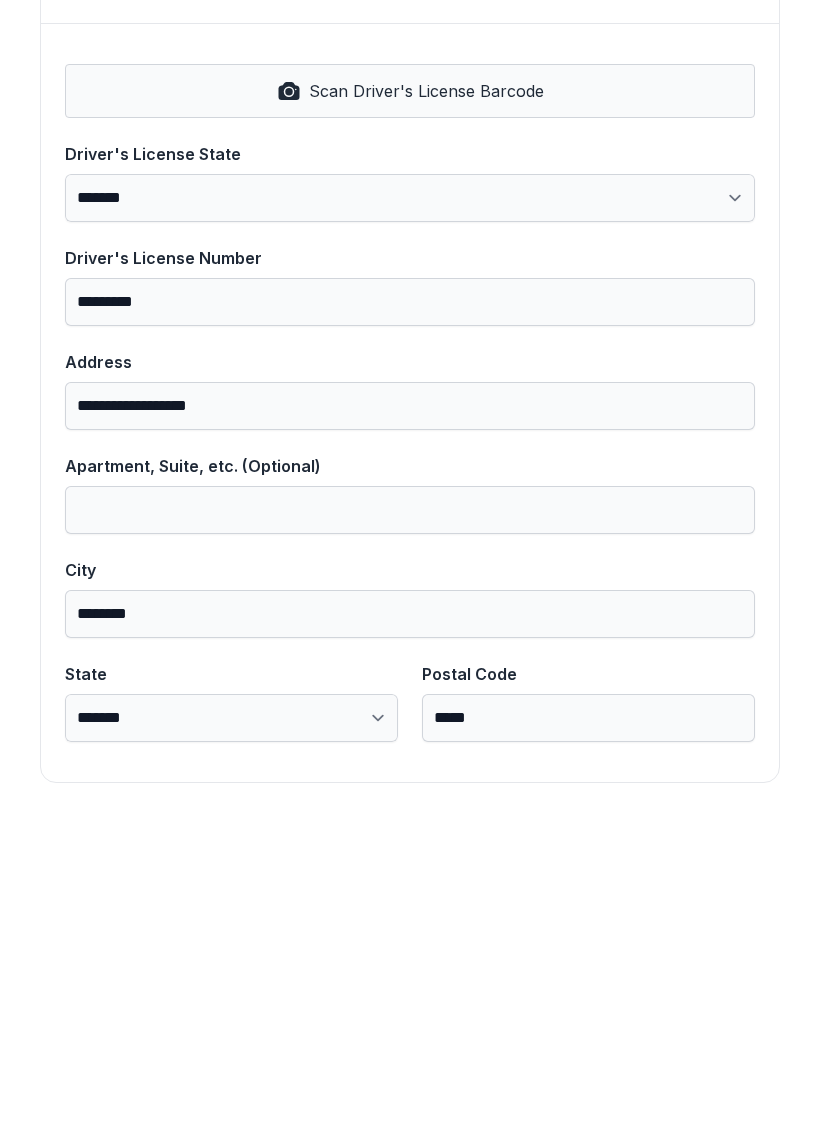 click on "Next" at bounding box center (721, 231) 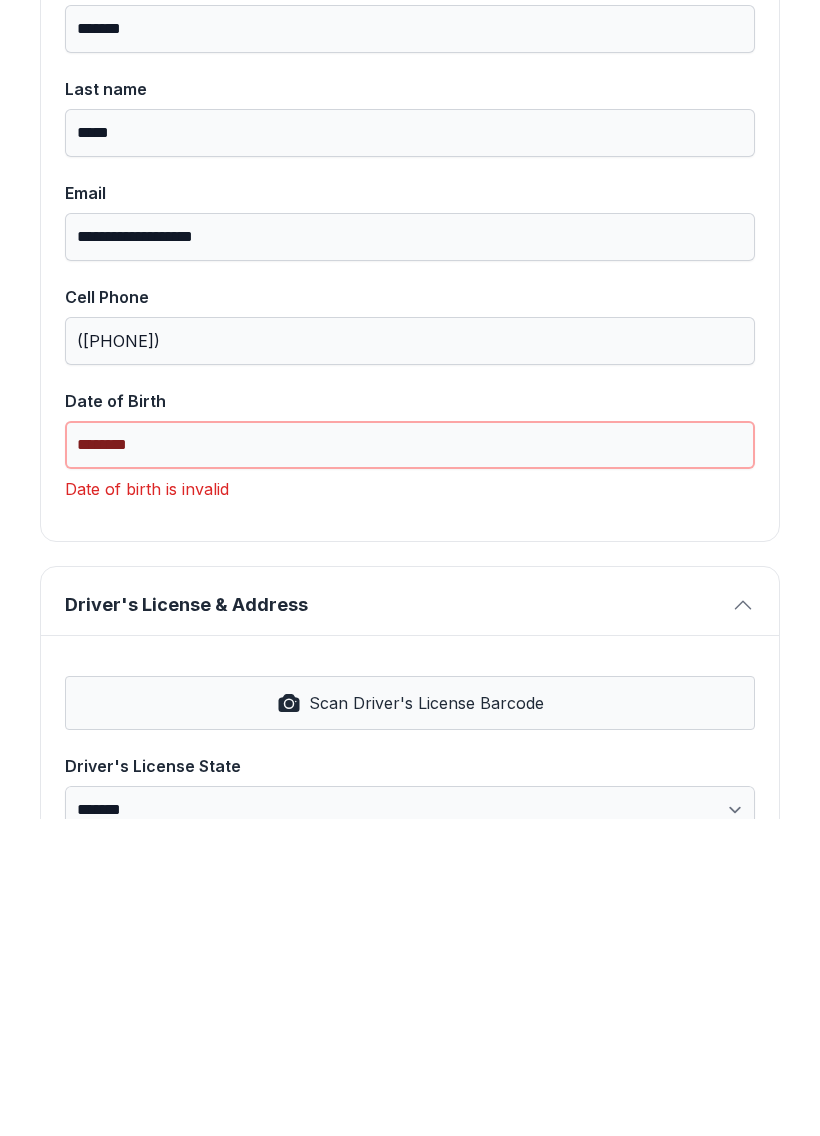 scroll, scrollTop: 223, scrollLeft: 0, axis: vertical 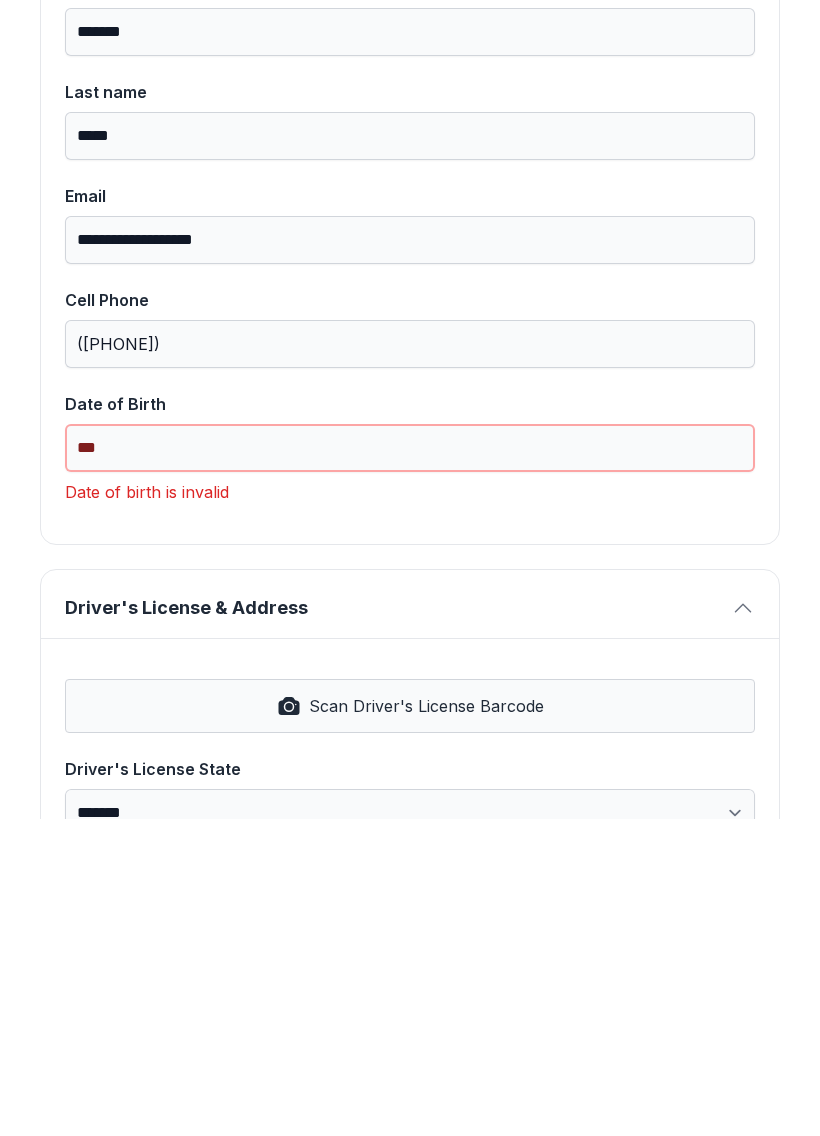 type on "*" 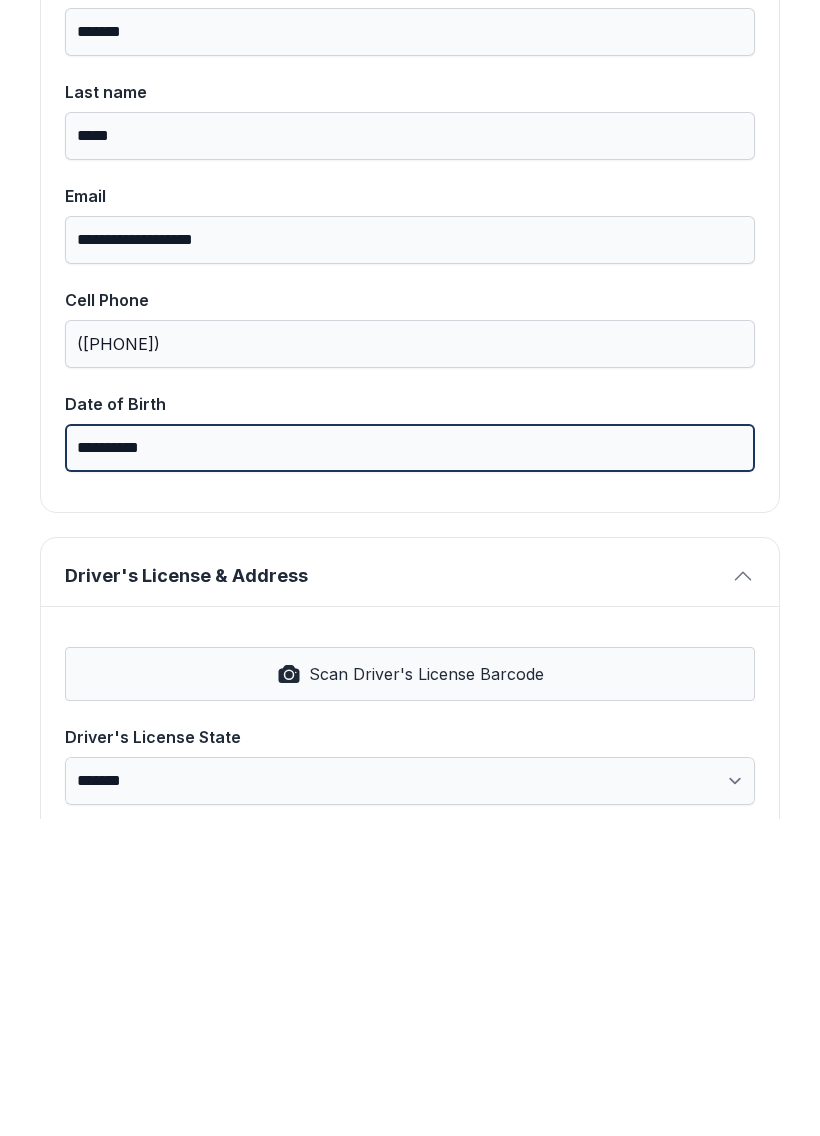 type on "**********" 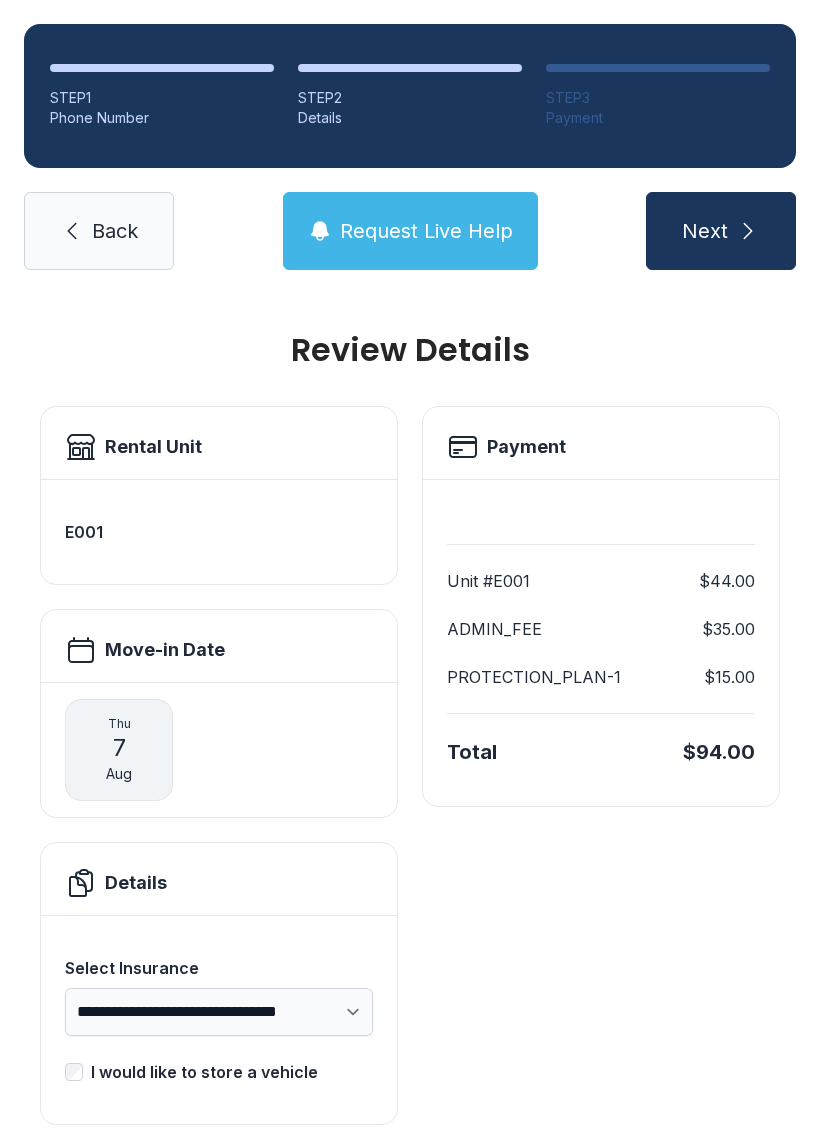 scroll, scrollTop: 0, scrollLeft: 0, axis: both 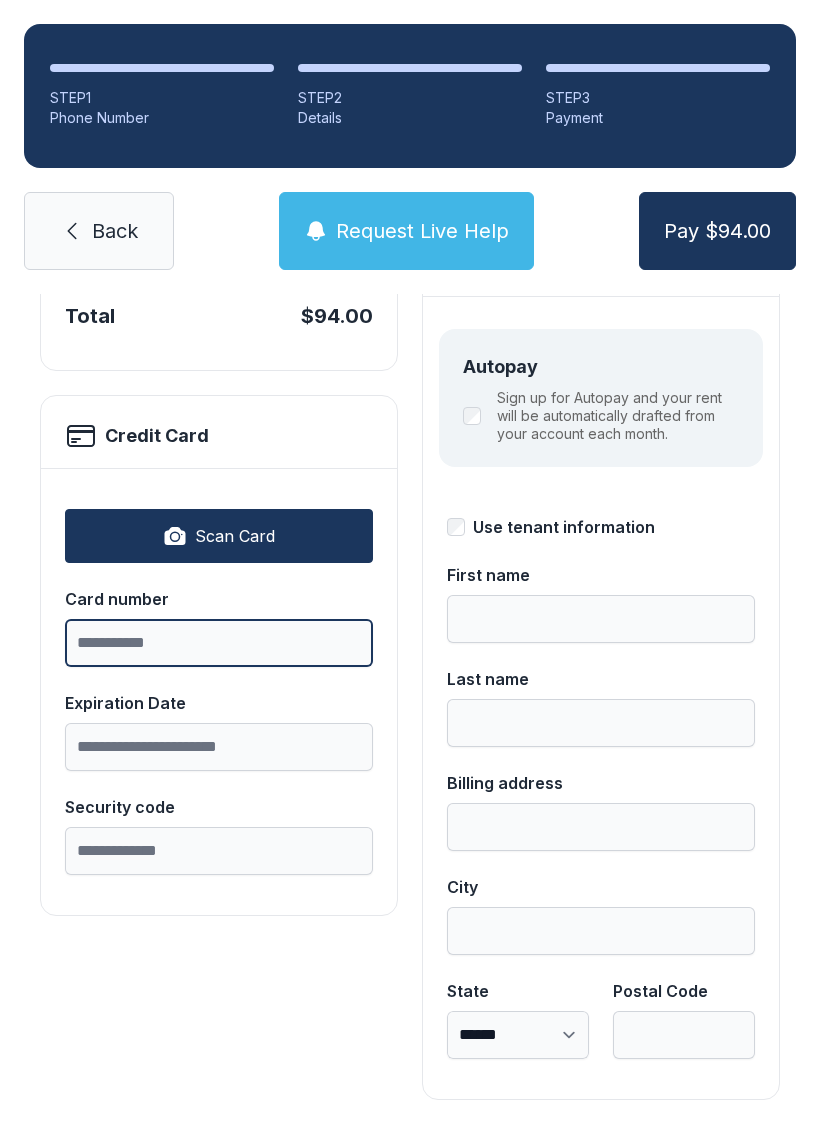 click on "Card number" at bounding box center [219, 643] 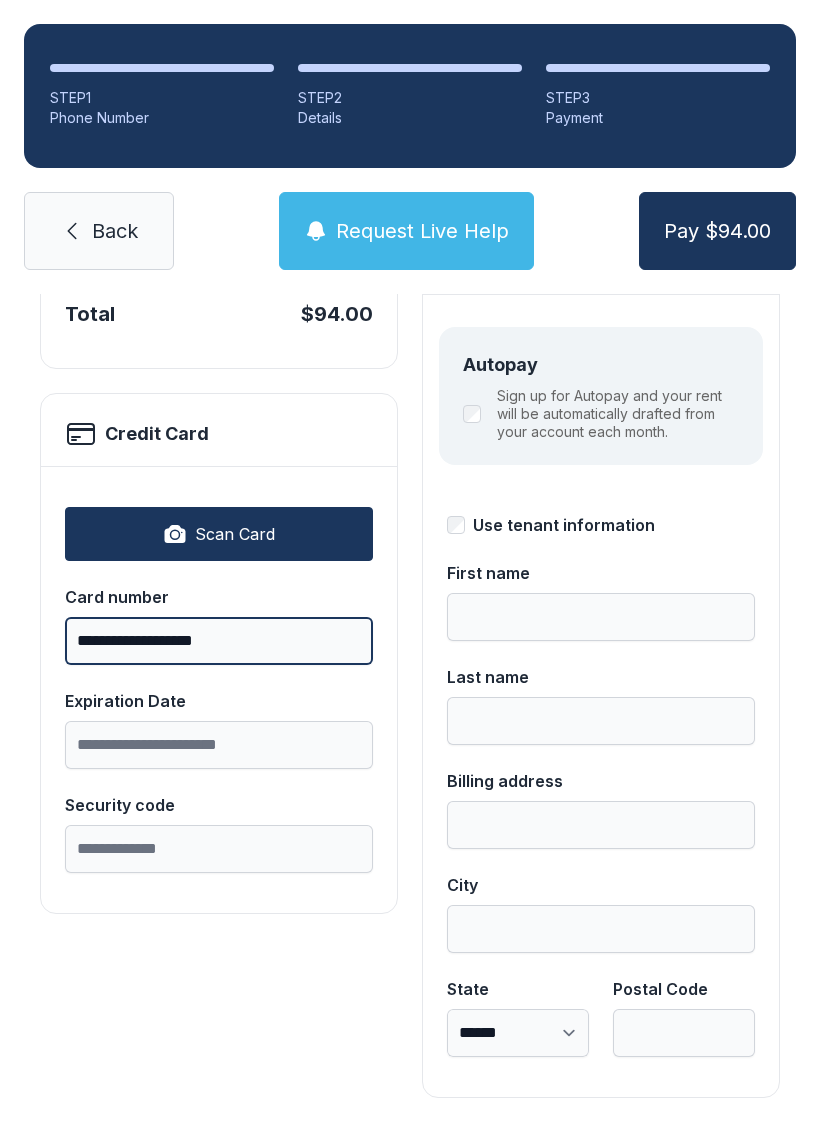 scroll, scrollTop: 218, scrollLeft: 0, axis: vertical 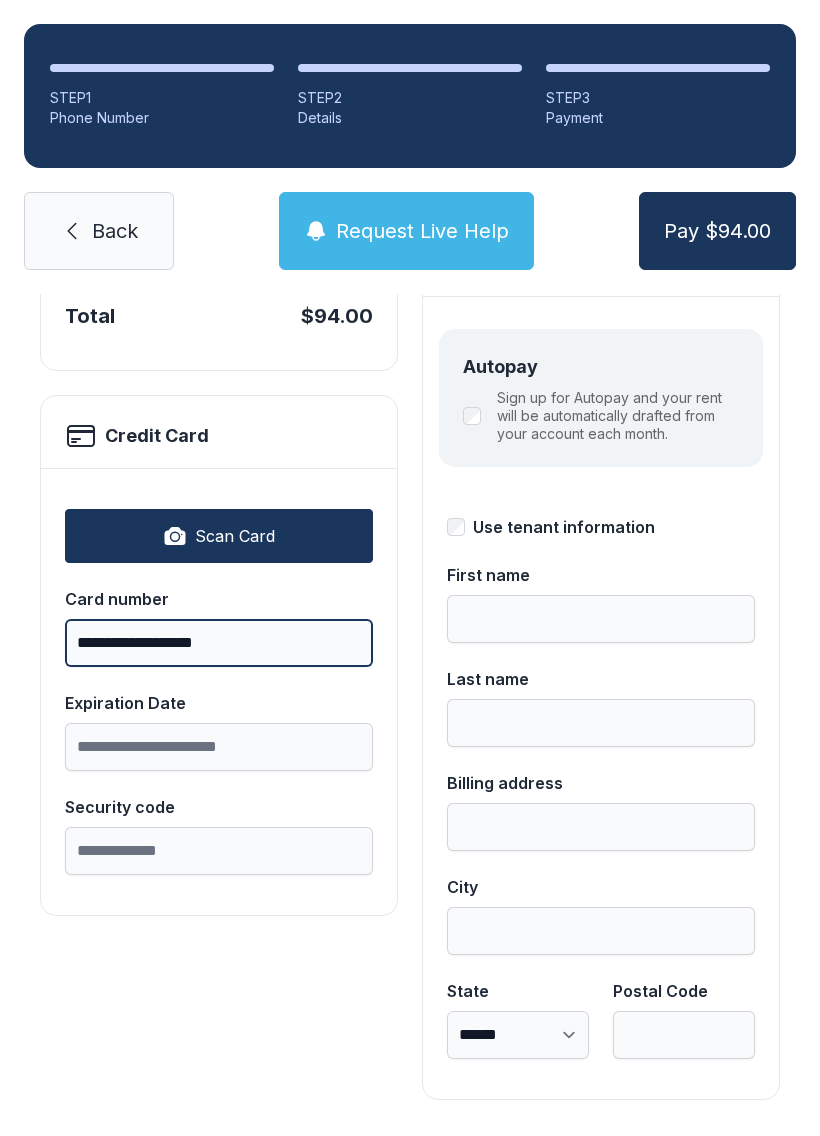 type on "**********" 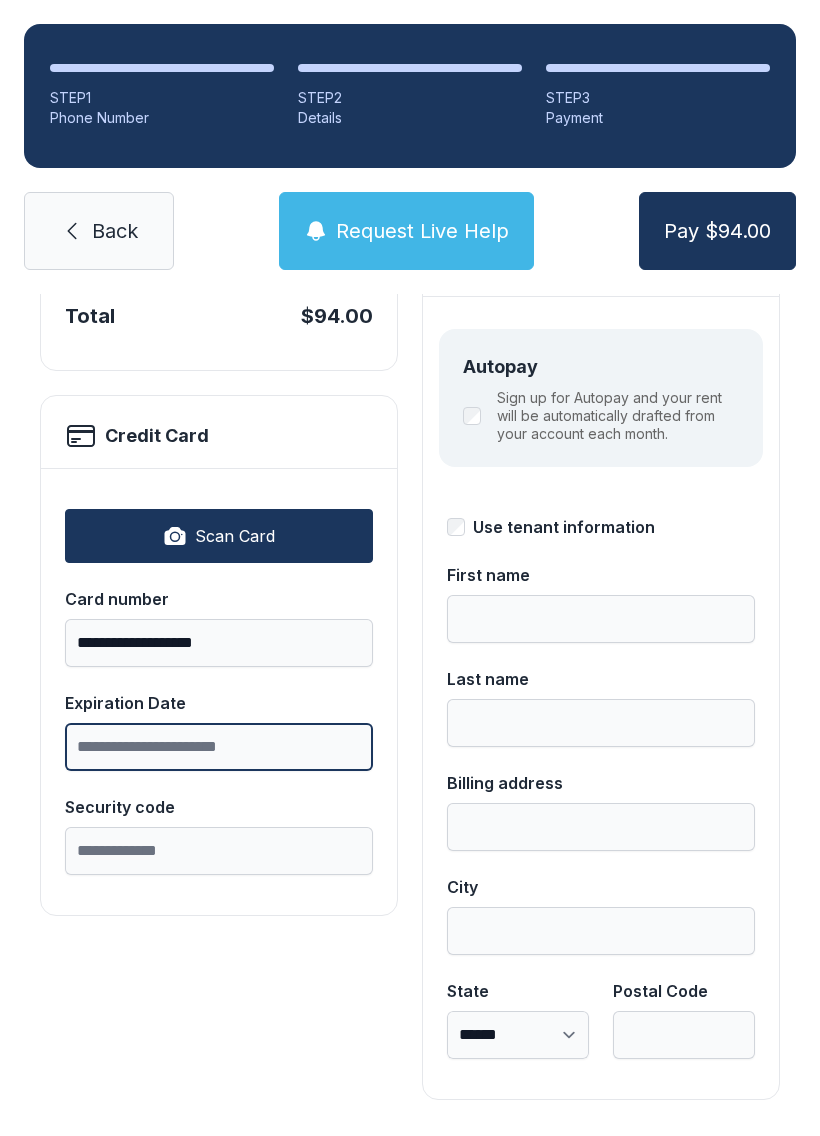click on "Expiration Date" at bounding box center [219, 747] 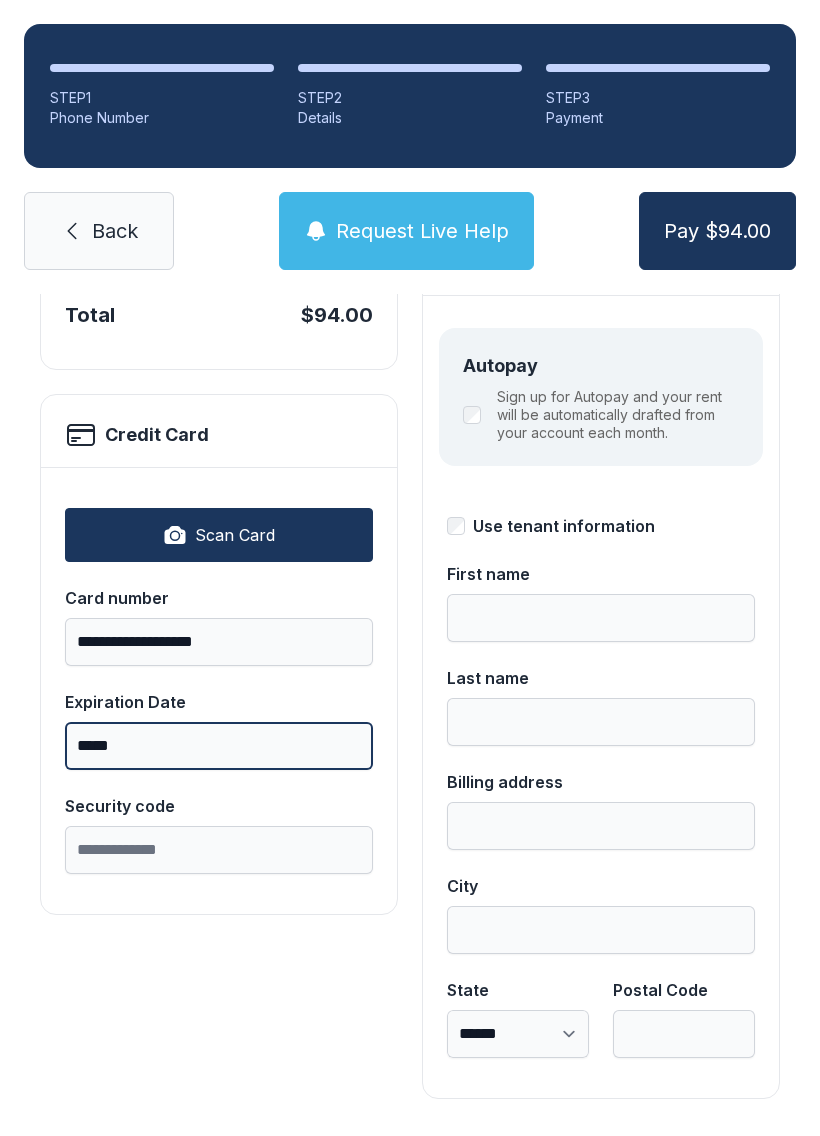 scroll, scrollTop: 218, scrollLeft: 0, axis: vertical 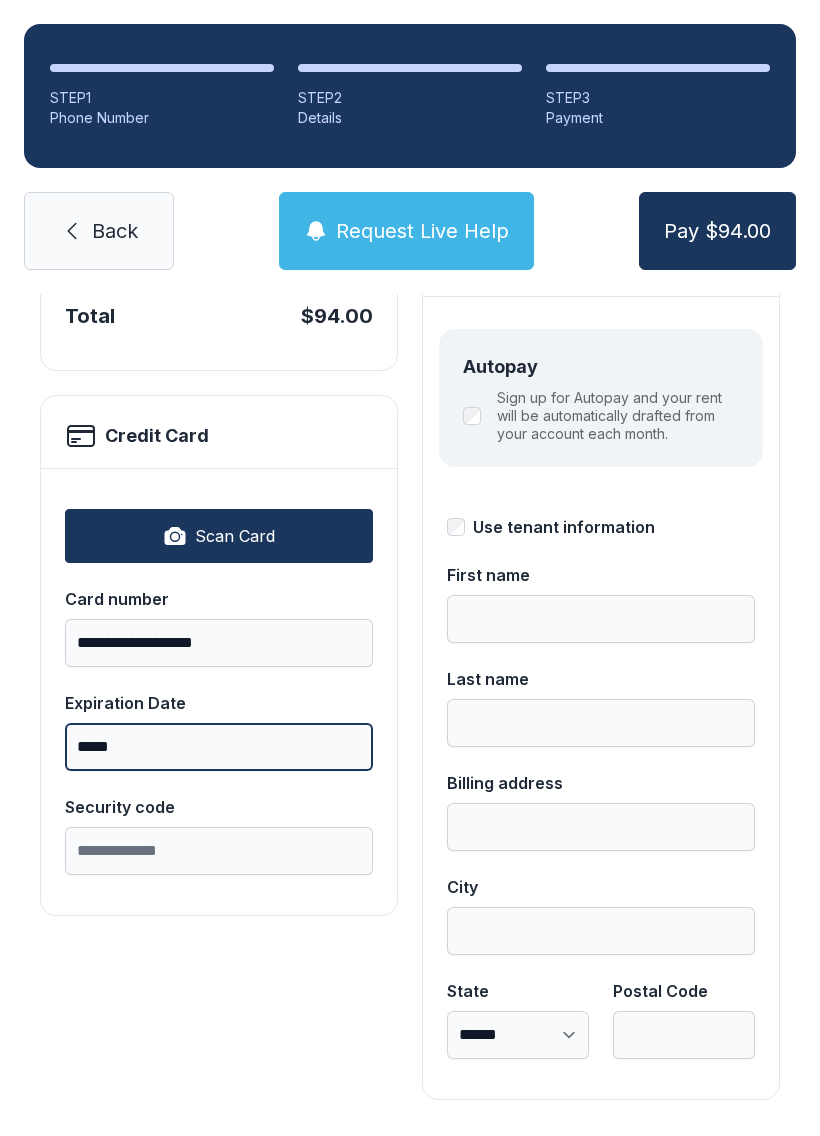 type on "*****" 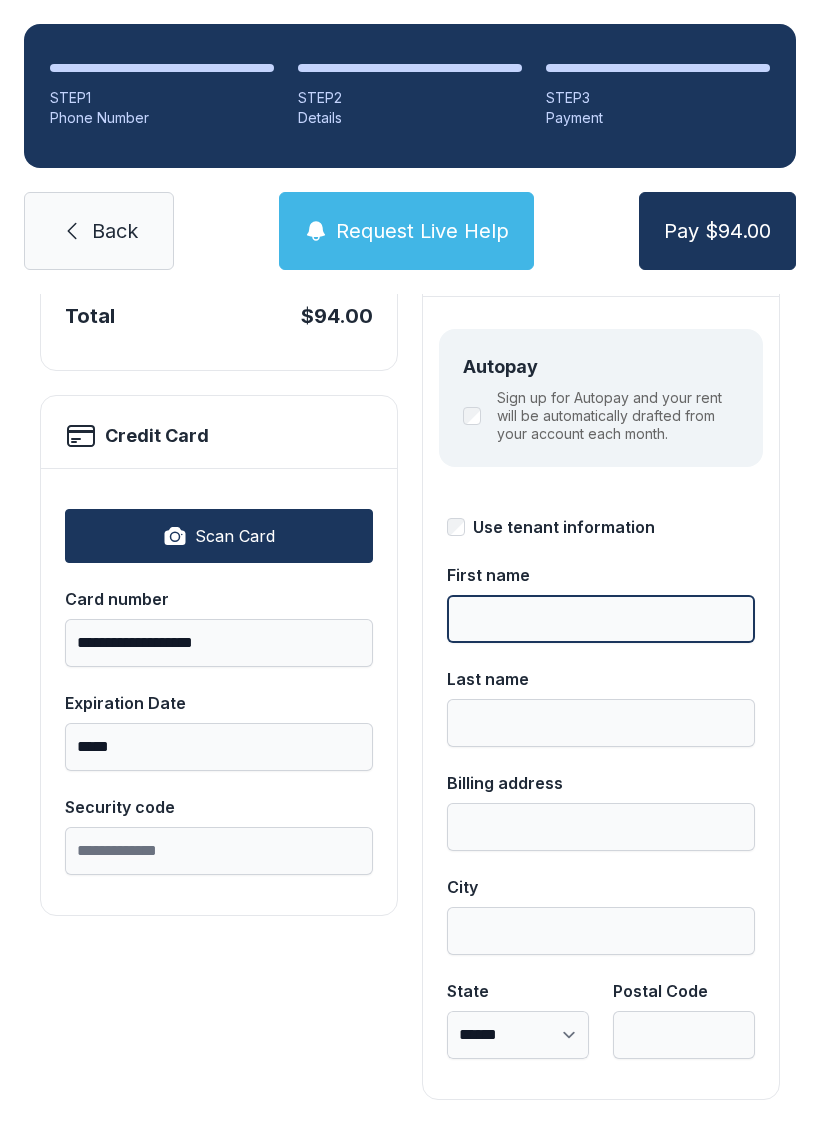 click on "First name" at bounding box center (601, 619) 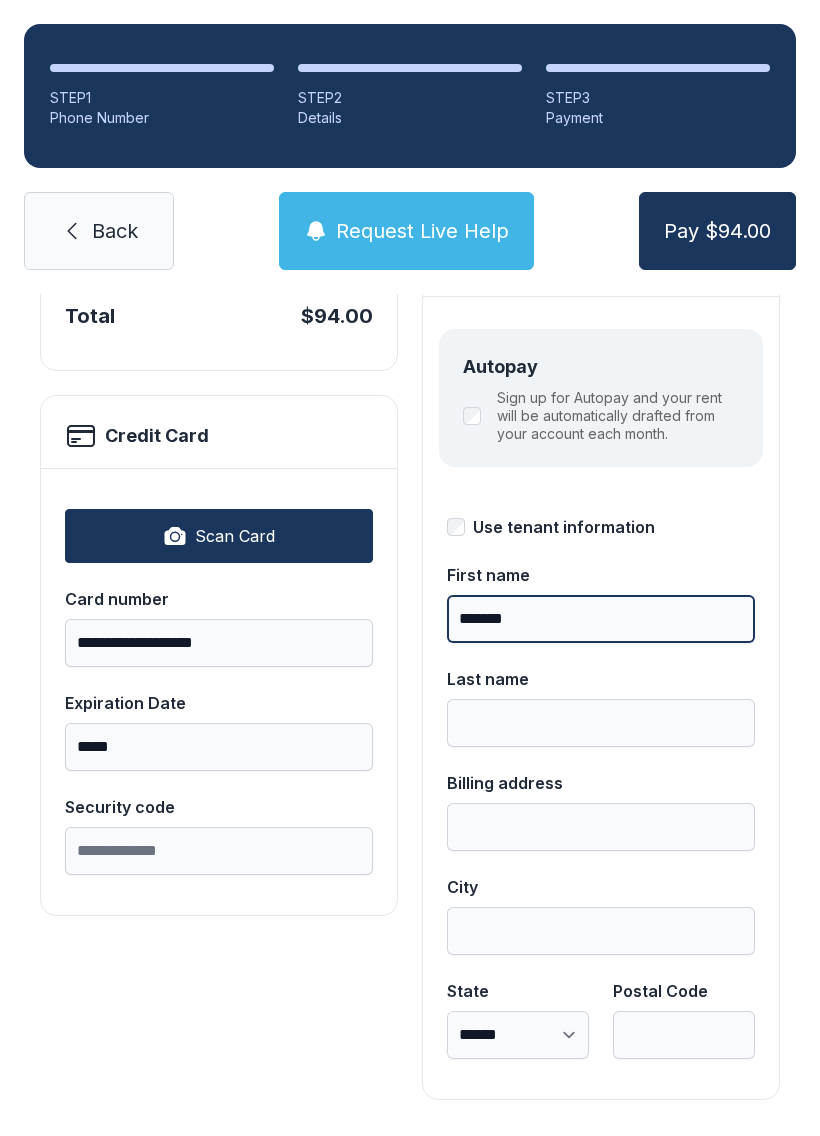 type on "*******" 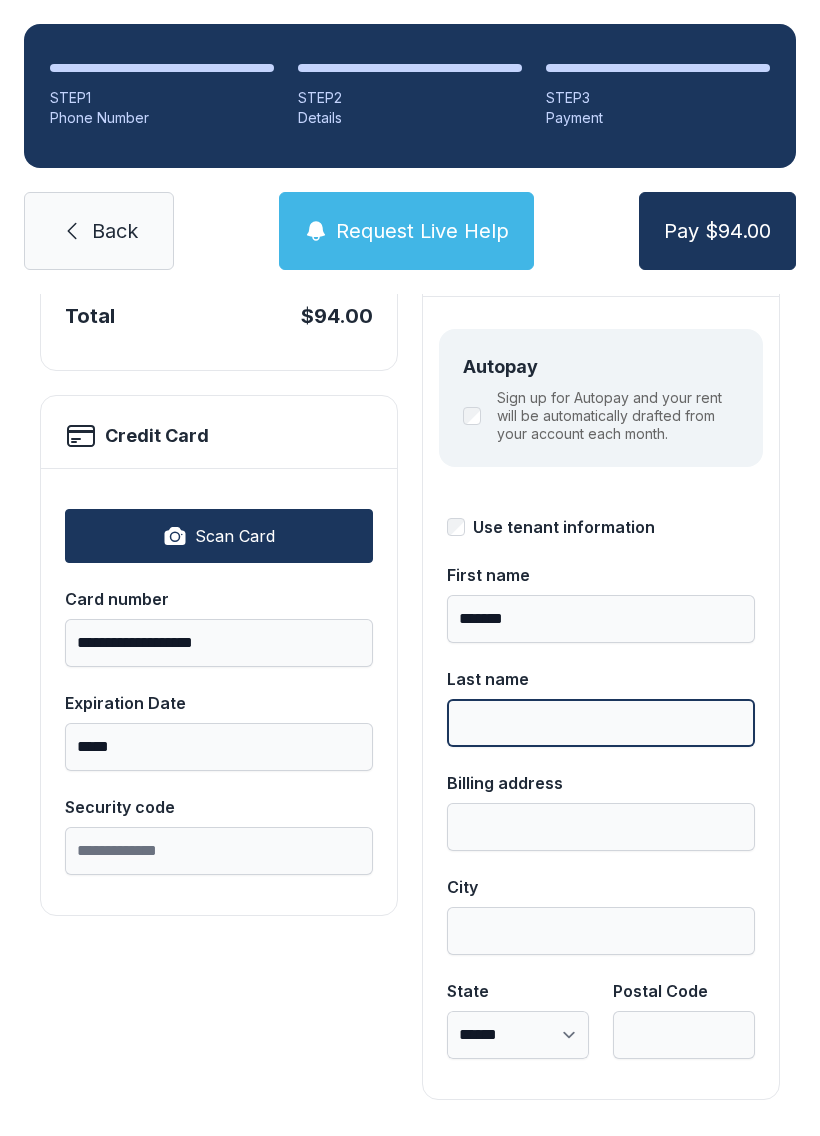 click on "Last name" at bounding box center (601, 723) 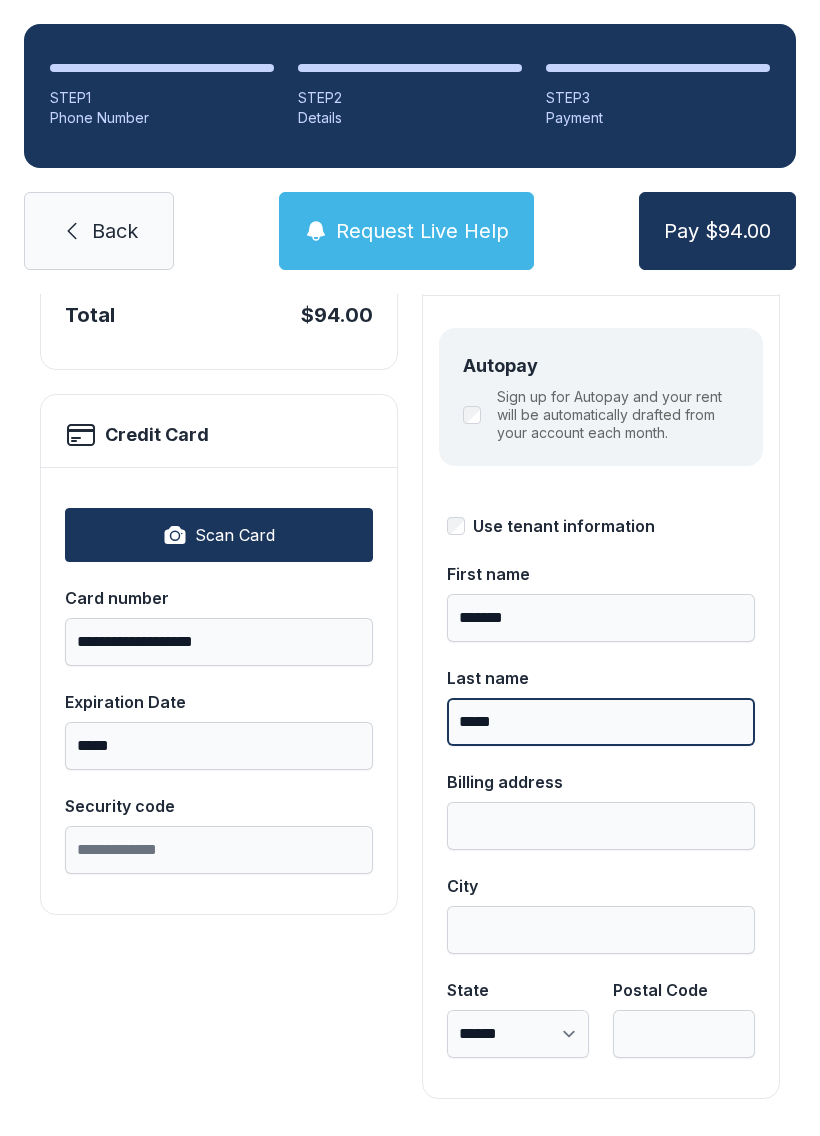scroll, scrollTop: 218, scrollLeft: 0, axis: vertical 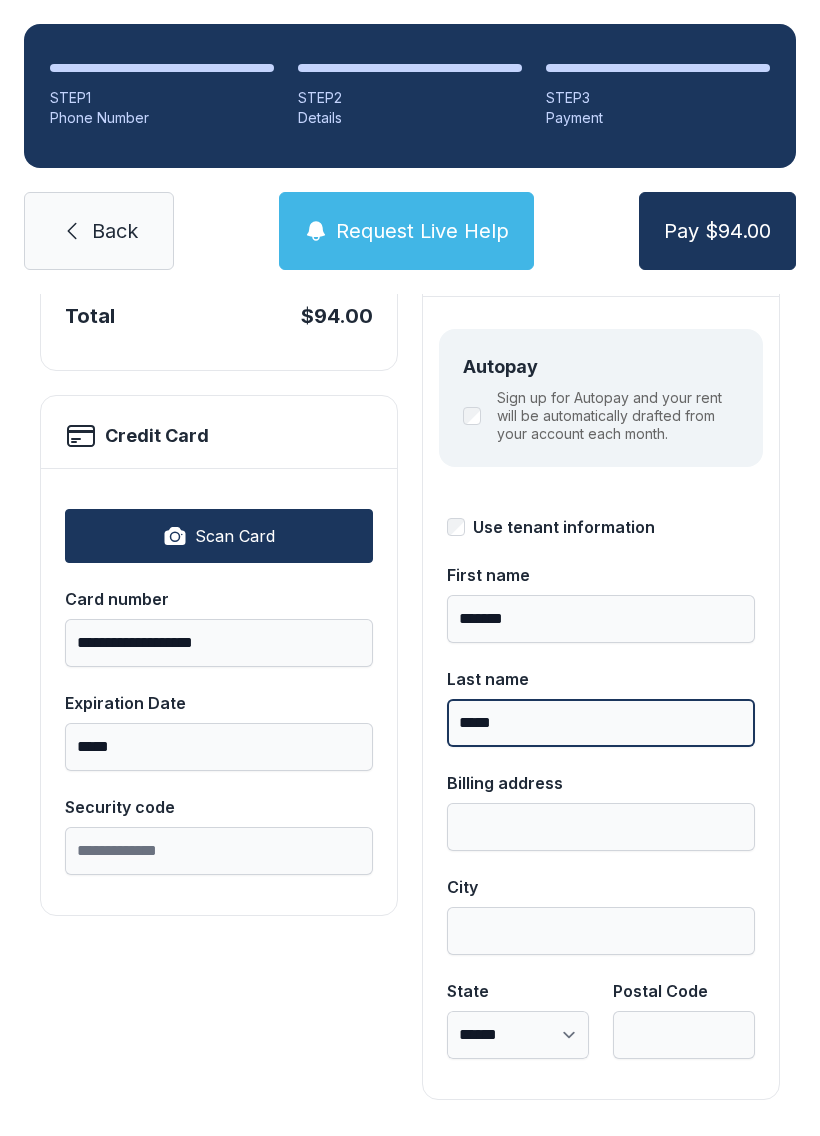 type on "*****" 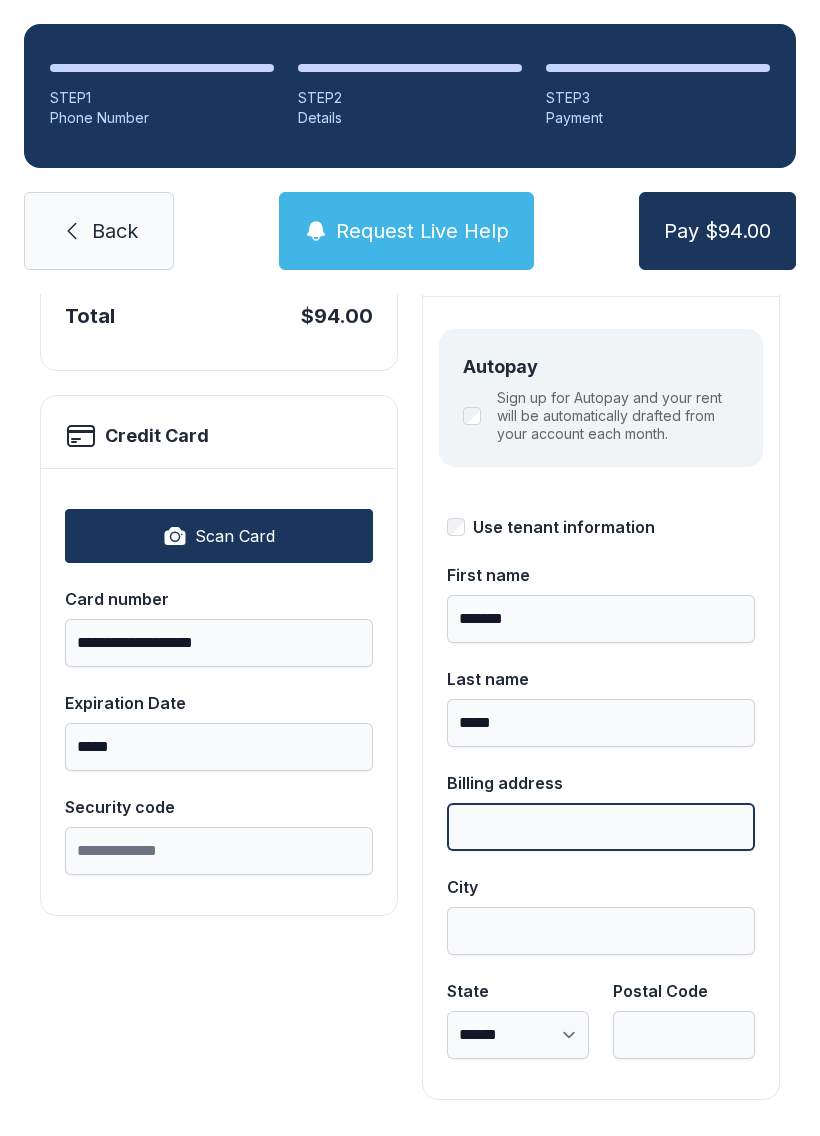 scroll, scrollTop: 44, scrollLeft: 0, axis: vertical 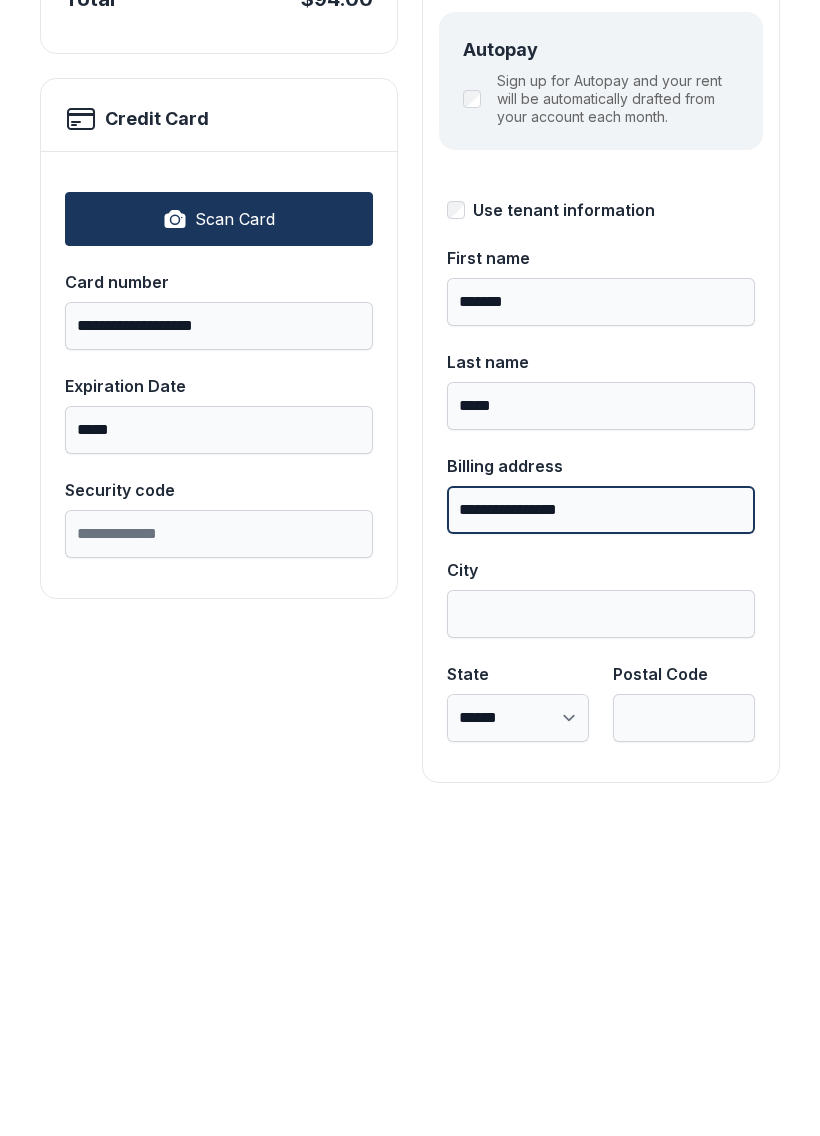 type on "**********" 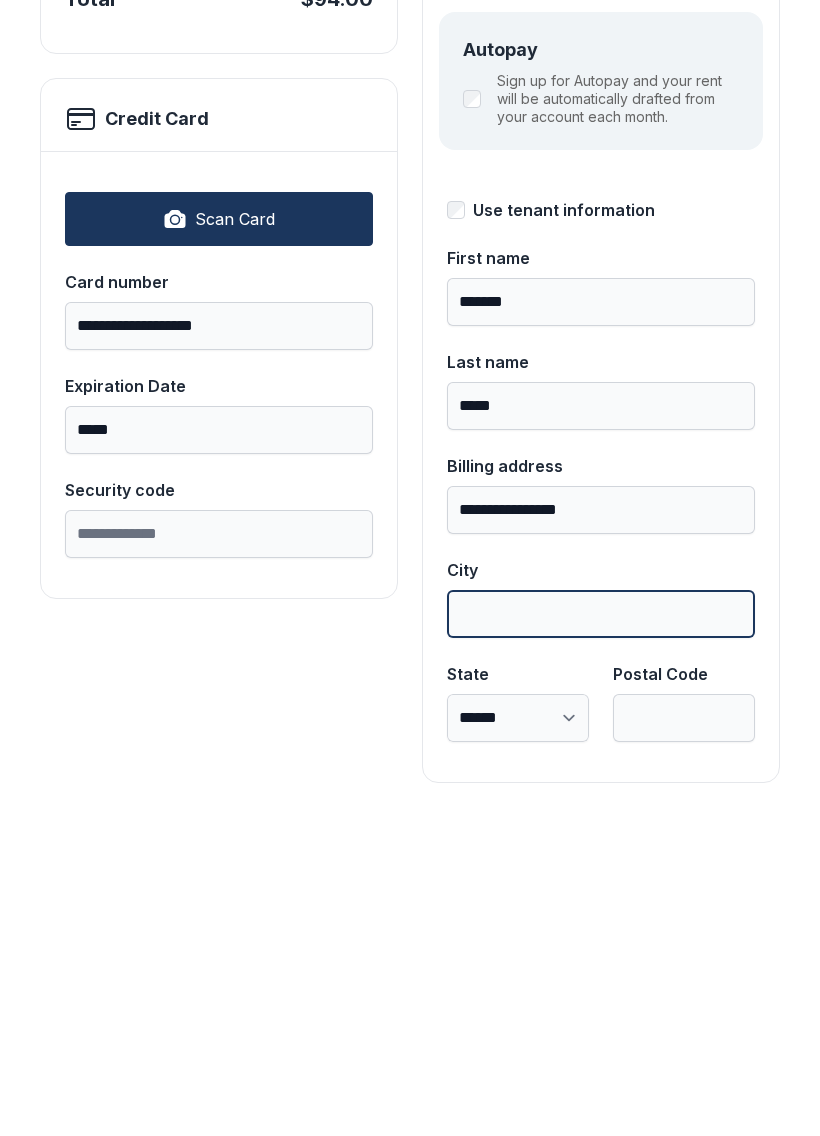 click on "City" at bounding box center (601, 931) 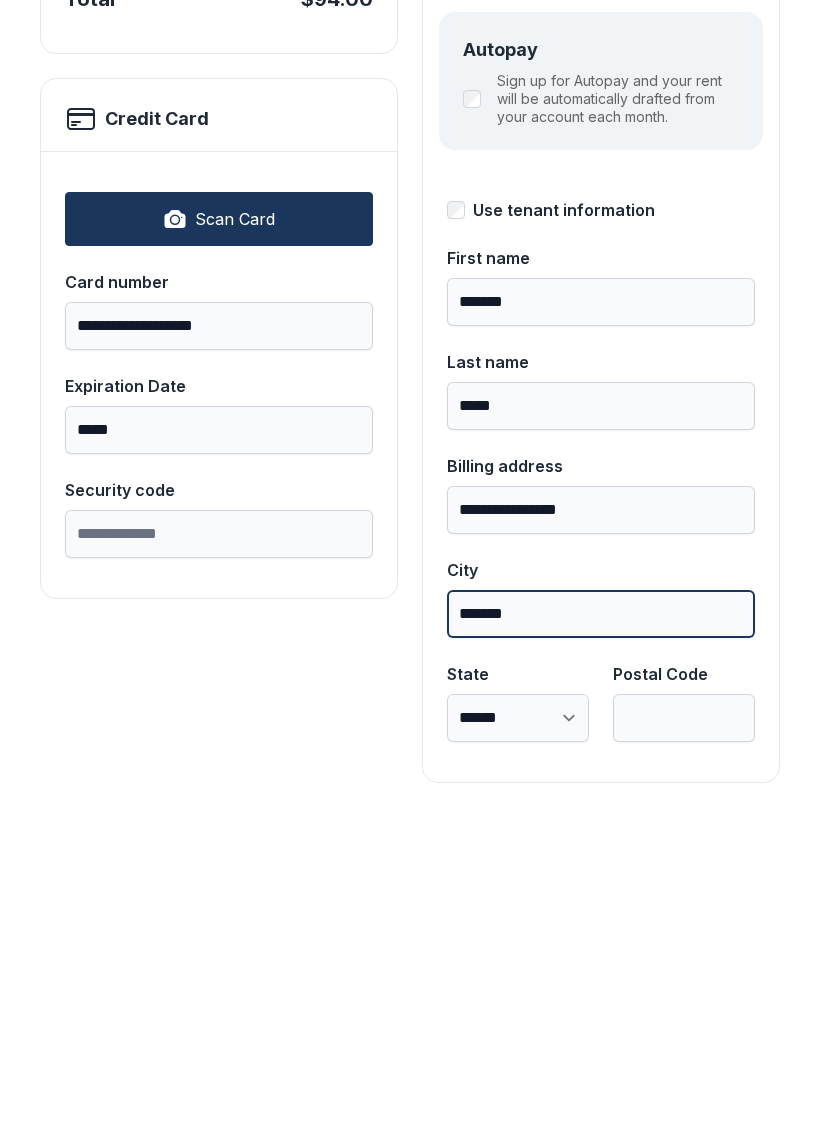 type on "*******" 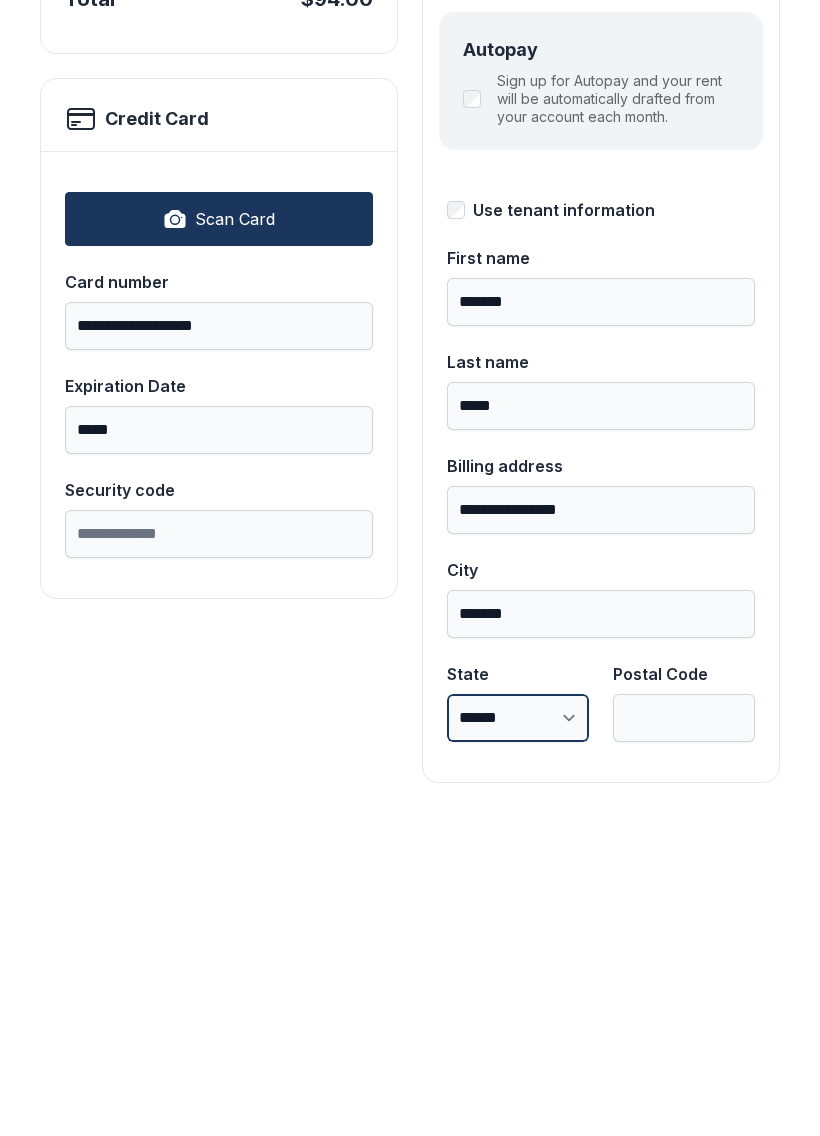 click on "**********" at bounding box center [518, 1035] 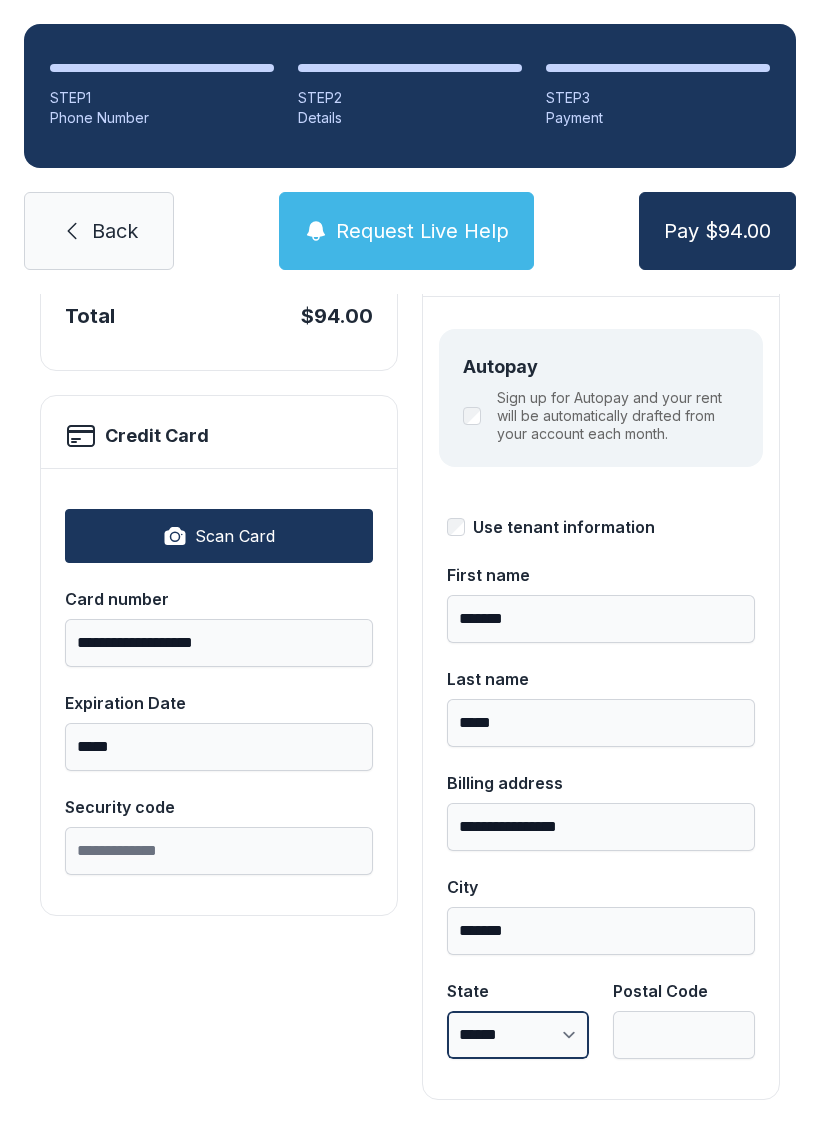 select on "**" 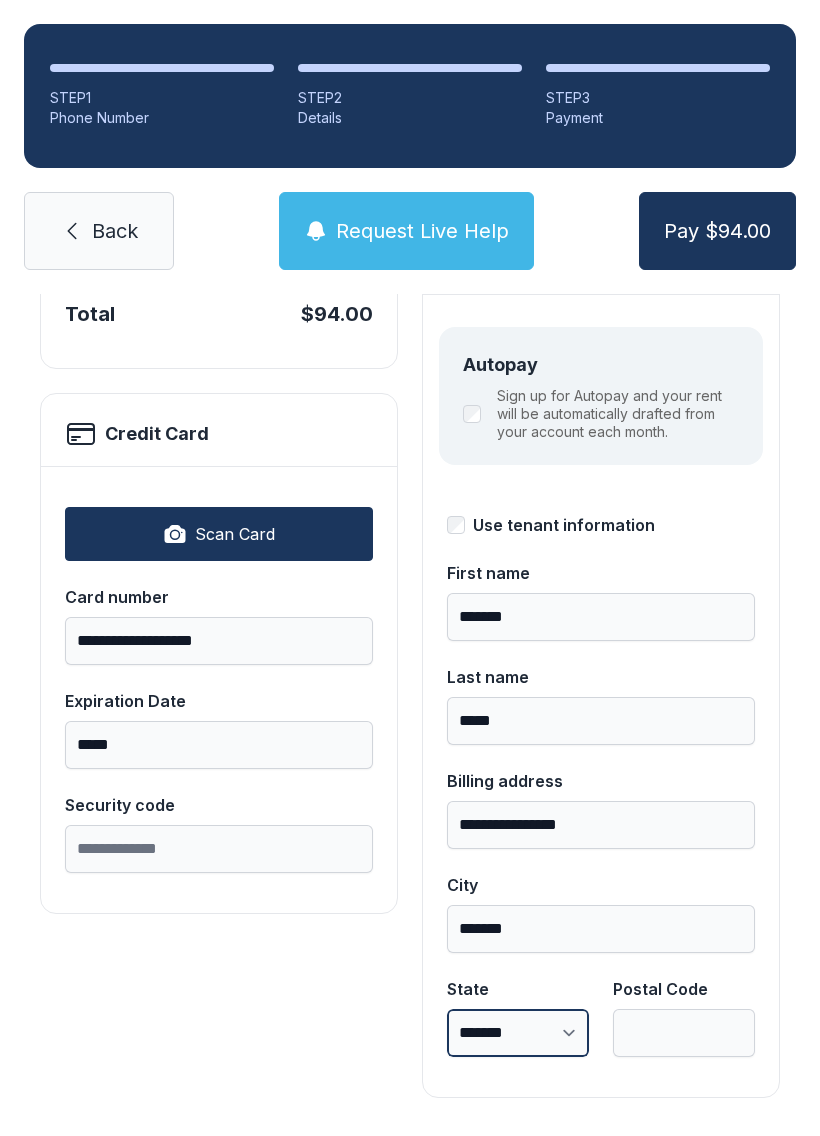 scroll, scrollTop: 218, scrollLeft: 0, axis: vertical 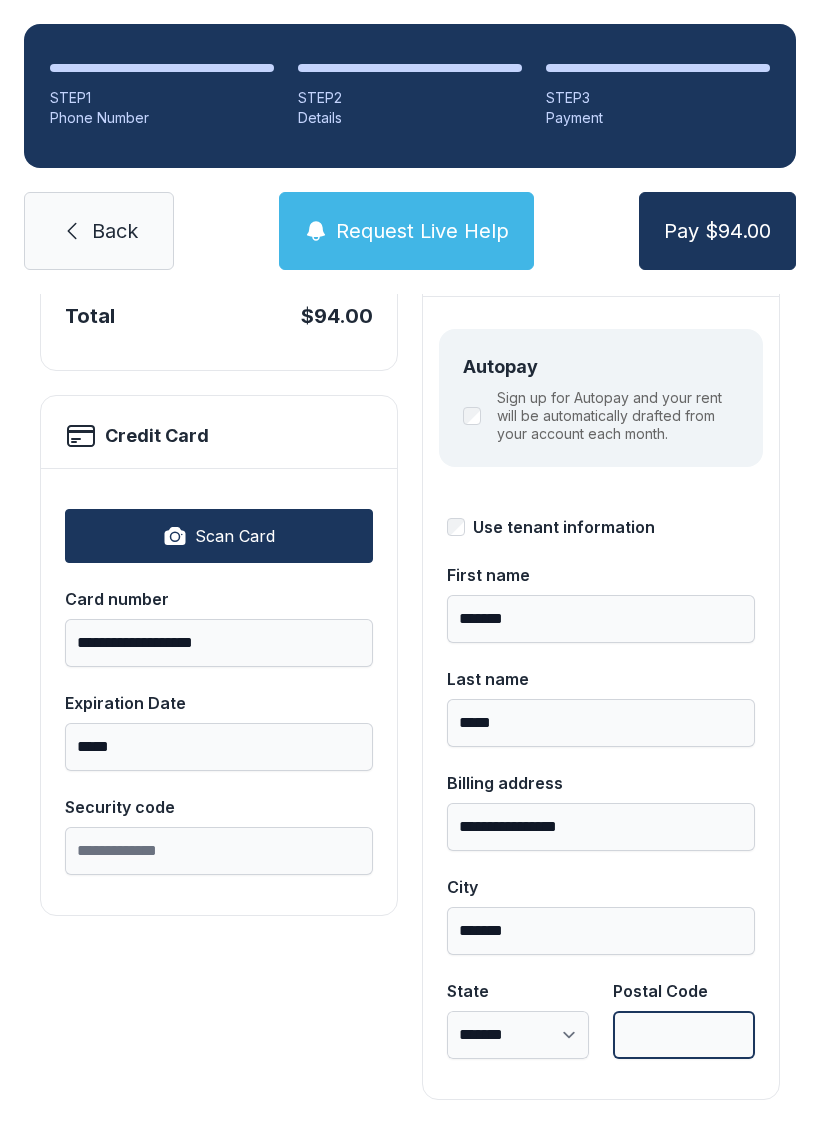 click on "Postal Code" at bounding box center [684, 1035] 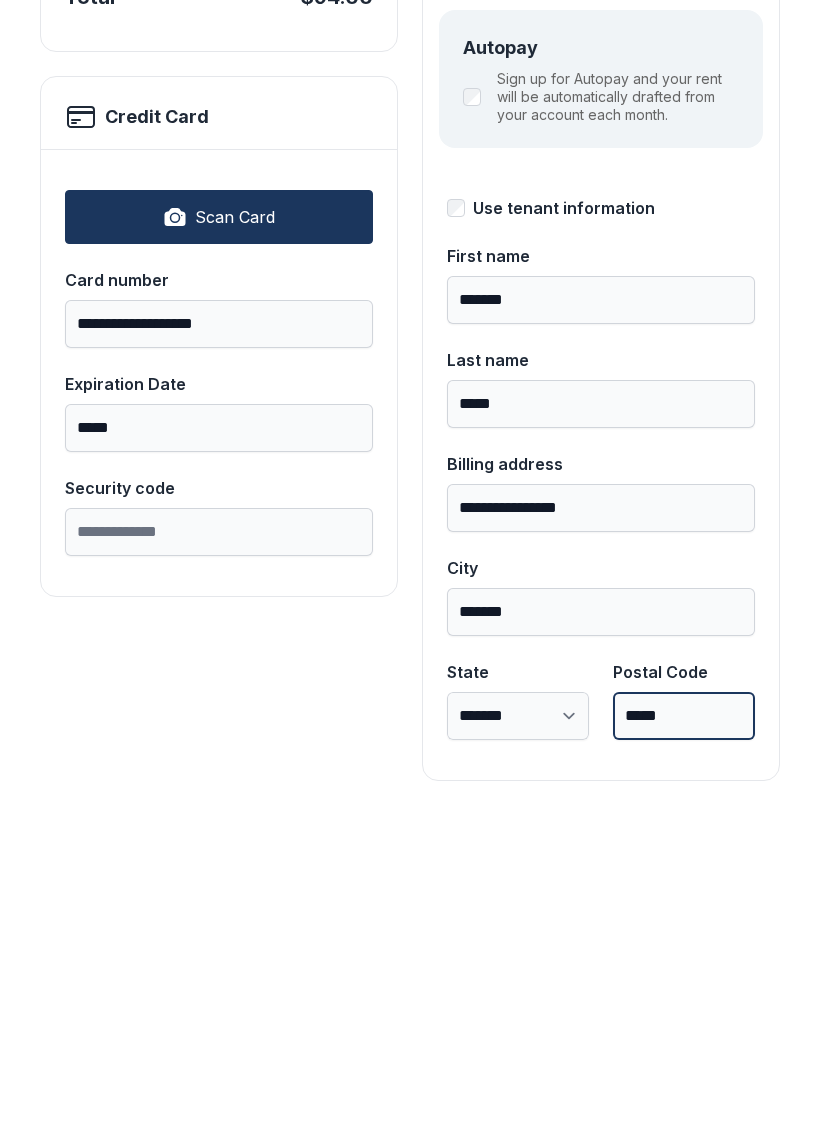 scroll, scrollTop: 218, scrollLeft: 0, axis: vertical 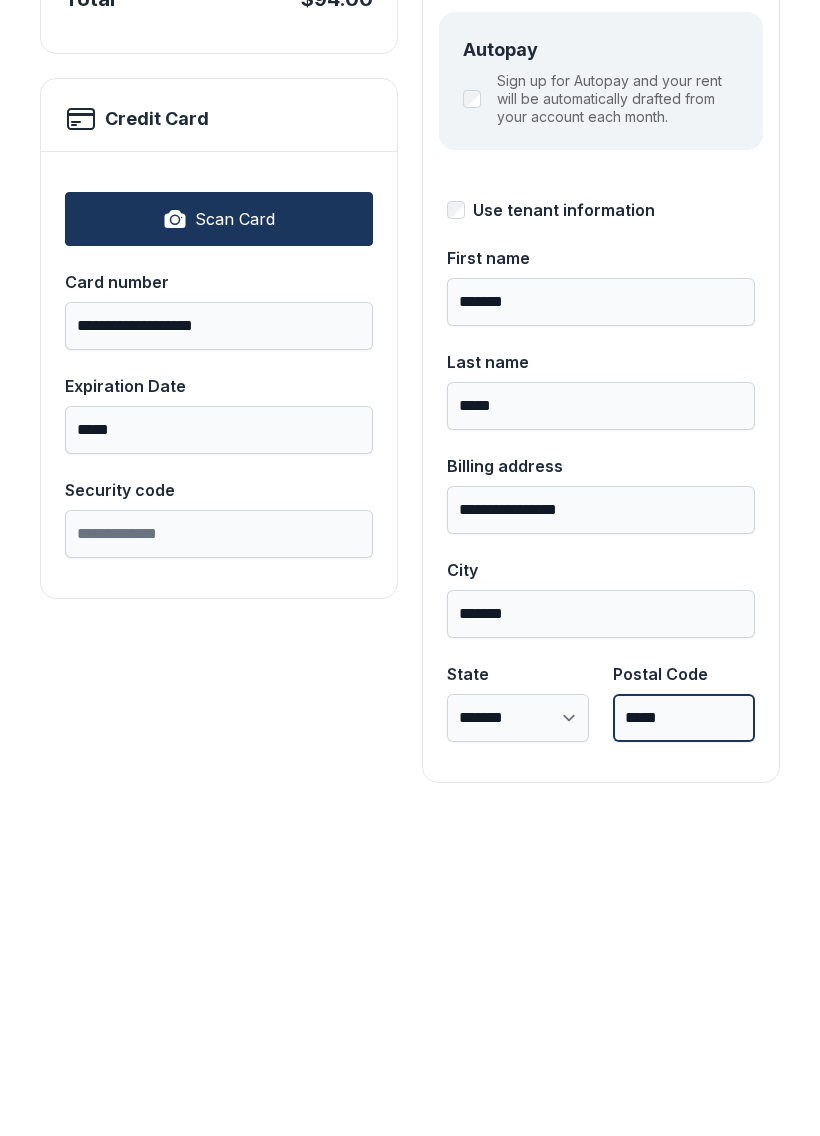 type on "*****" 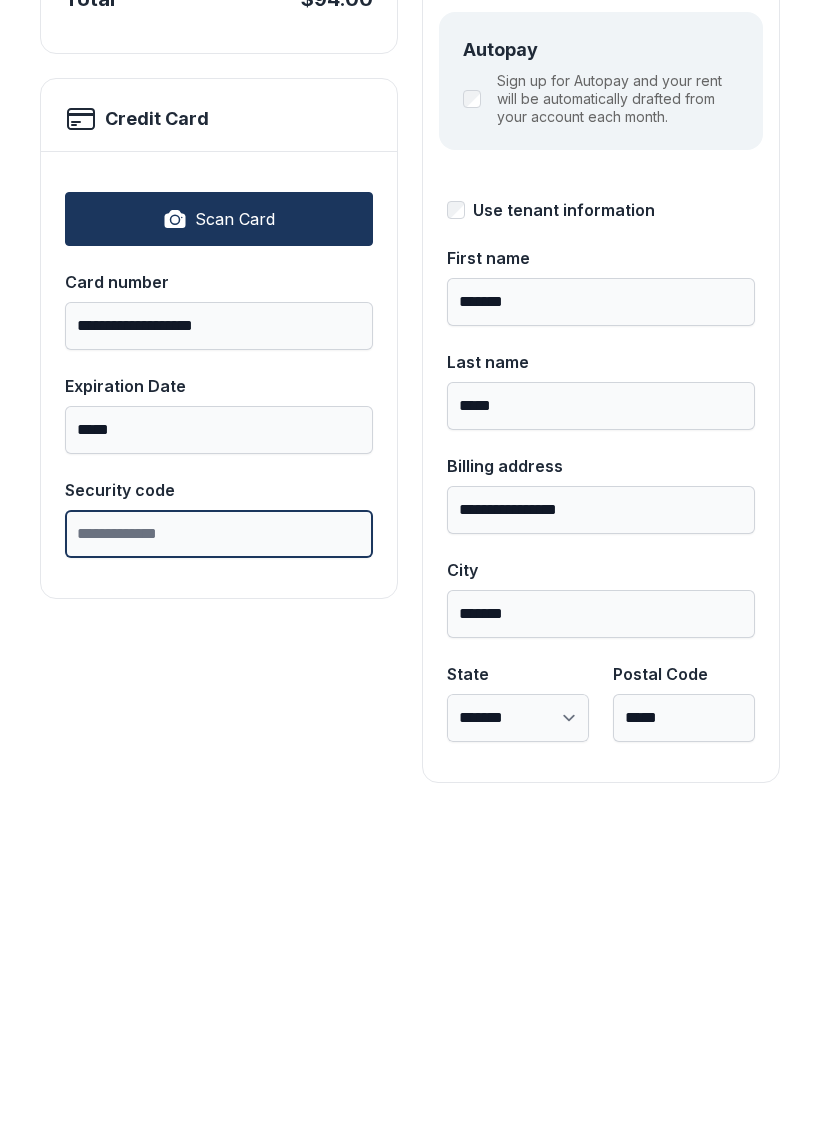 click on "Security code" at bounding box center (219, 851) 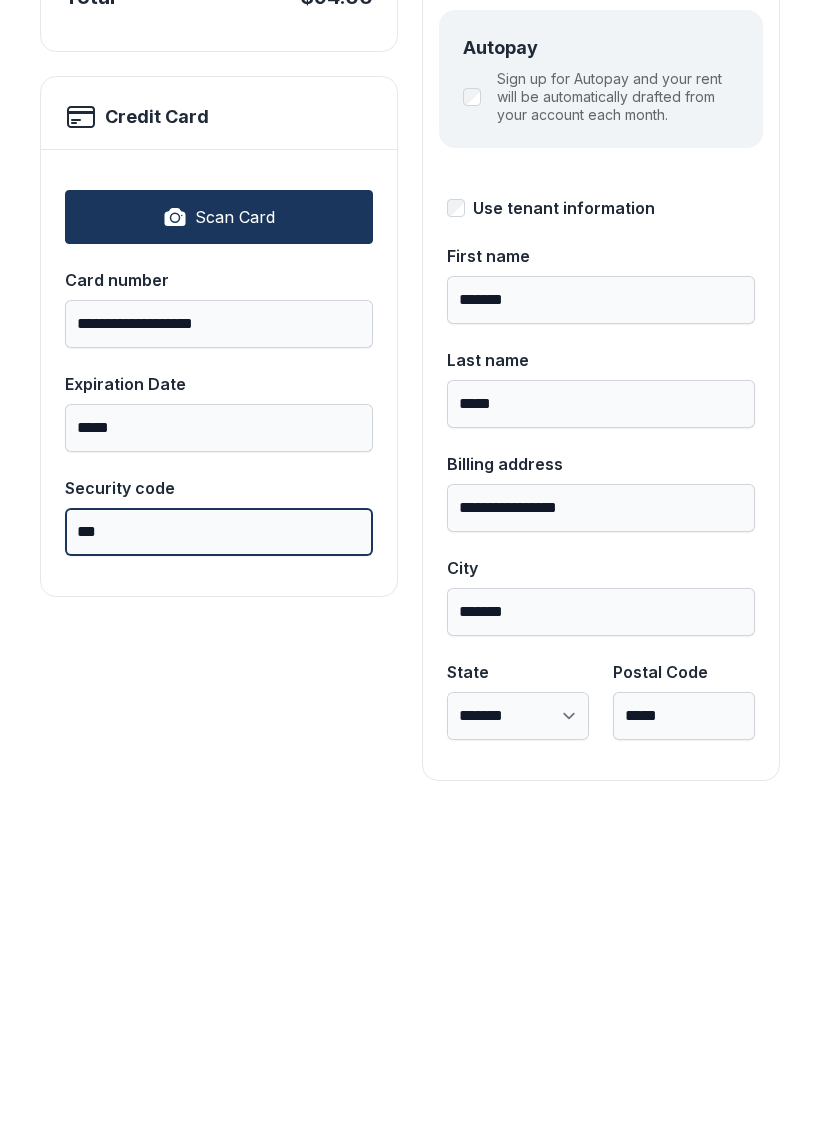 scroll, scrollTop: 218, scrollLeft: 0, axis: vertical 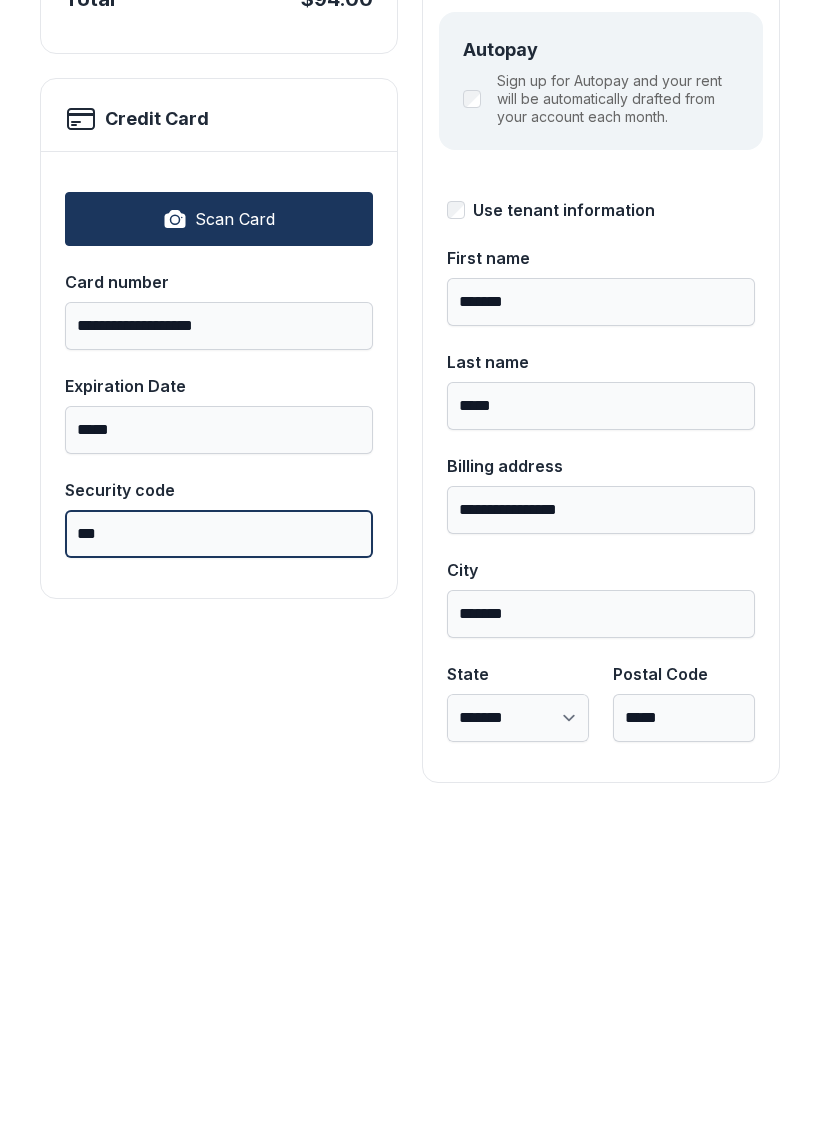 type on "***" 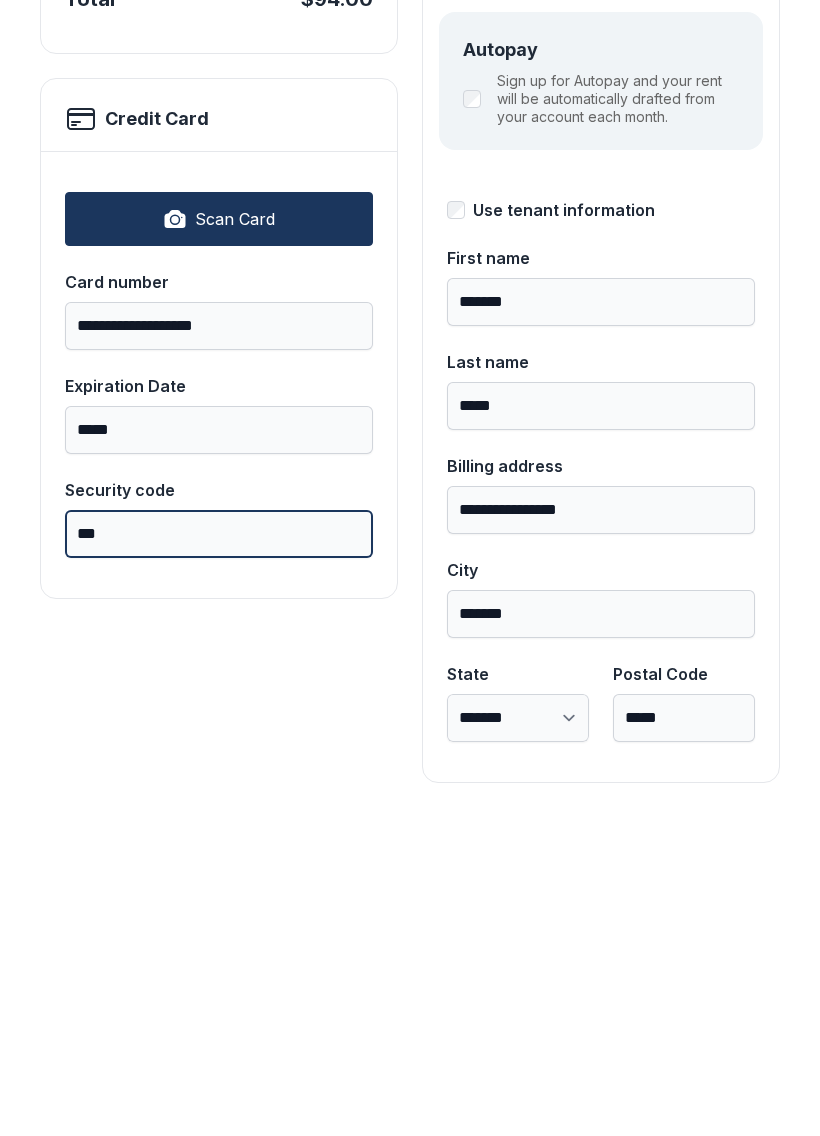 click on "Pay $94.00" at bounding box center (717, 231) 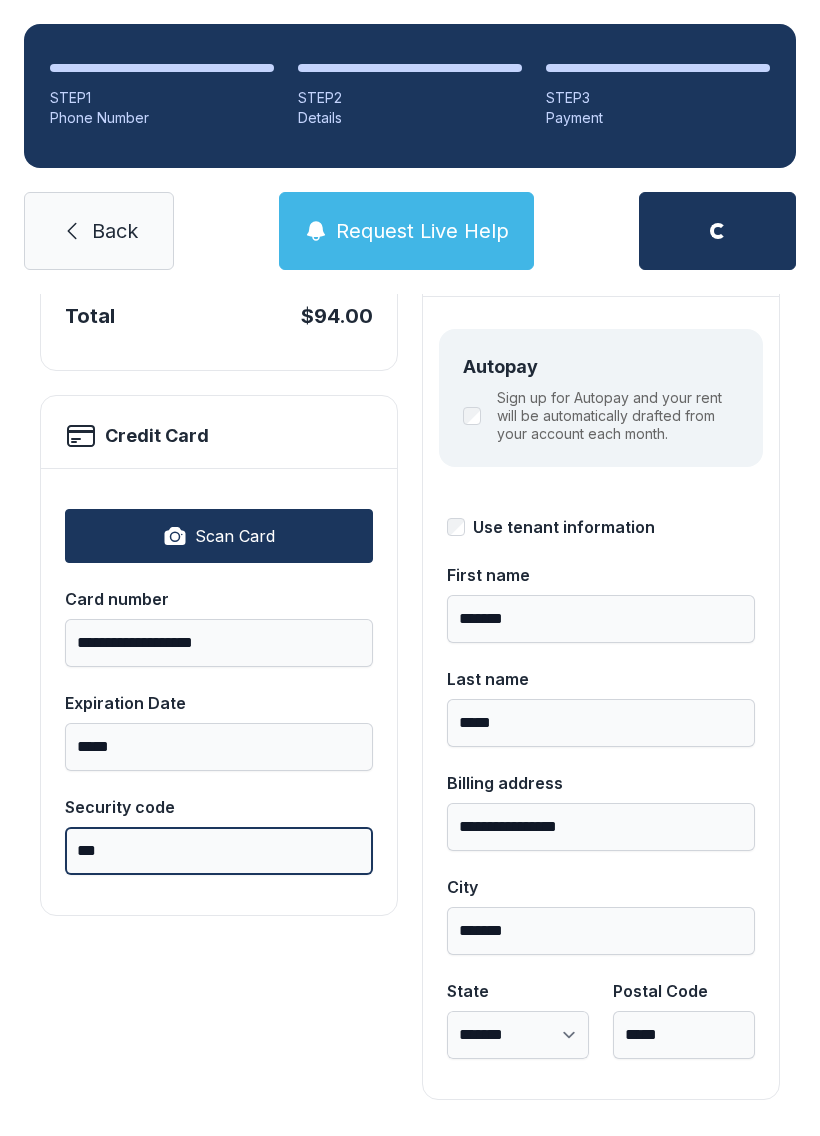 scroll, scrollTop: 218, scrollLeft: 0, axis: vertical 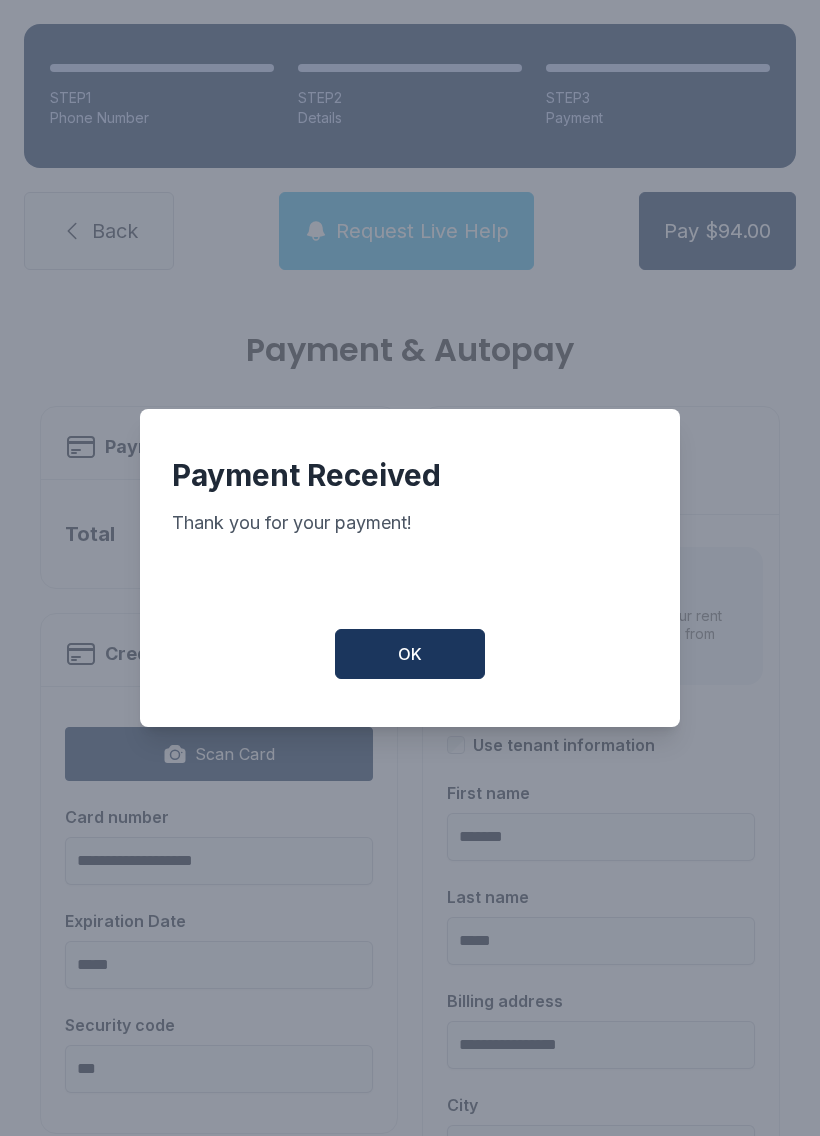 click on "OK" at bounding box center [410, 654] 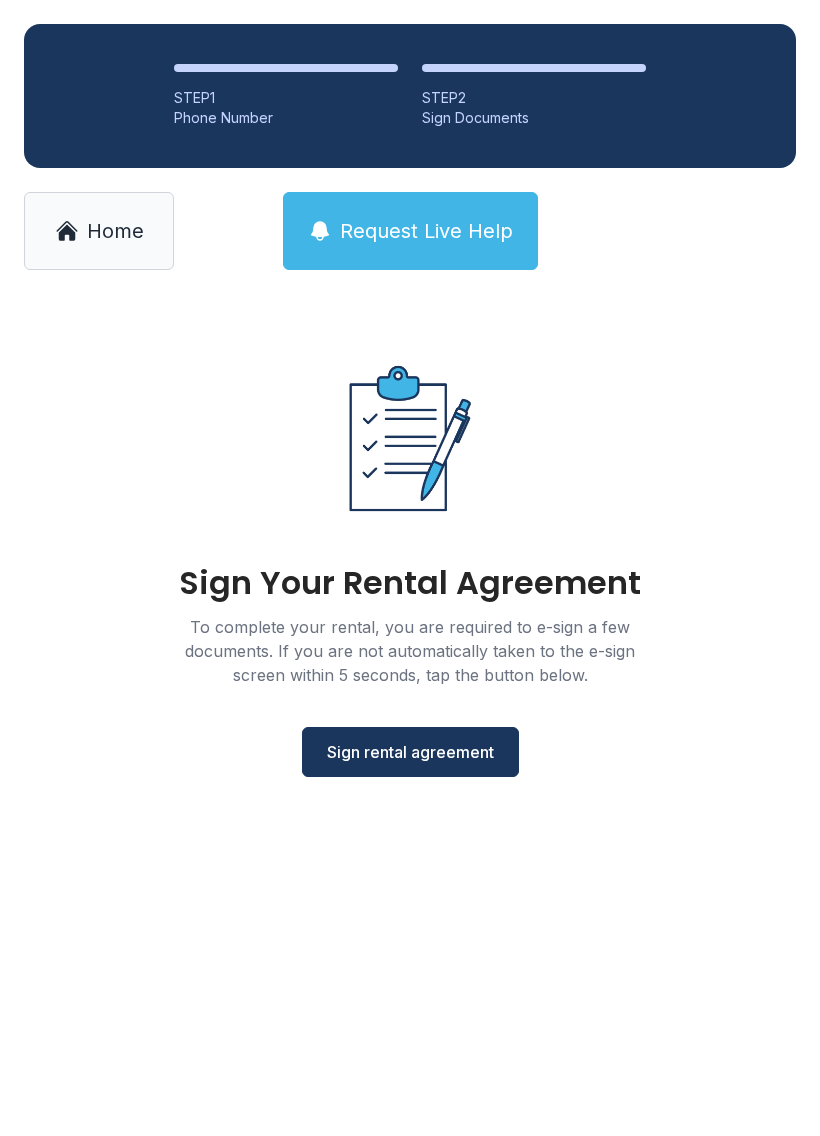 scroll, scrollTop: 0, scrollLeft: 0, axis: both 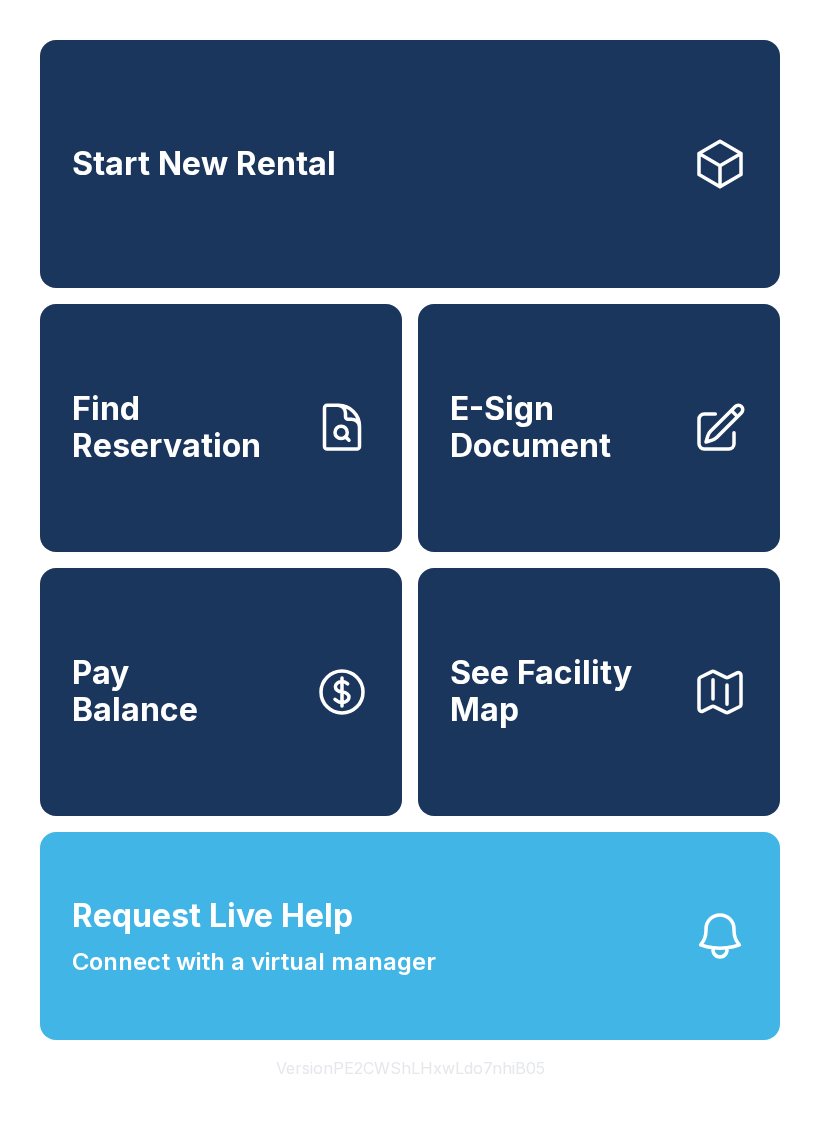 click on "E-Sign Document" at bounding box center (563, 427) 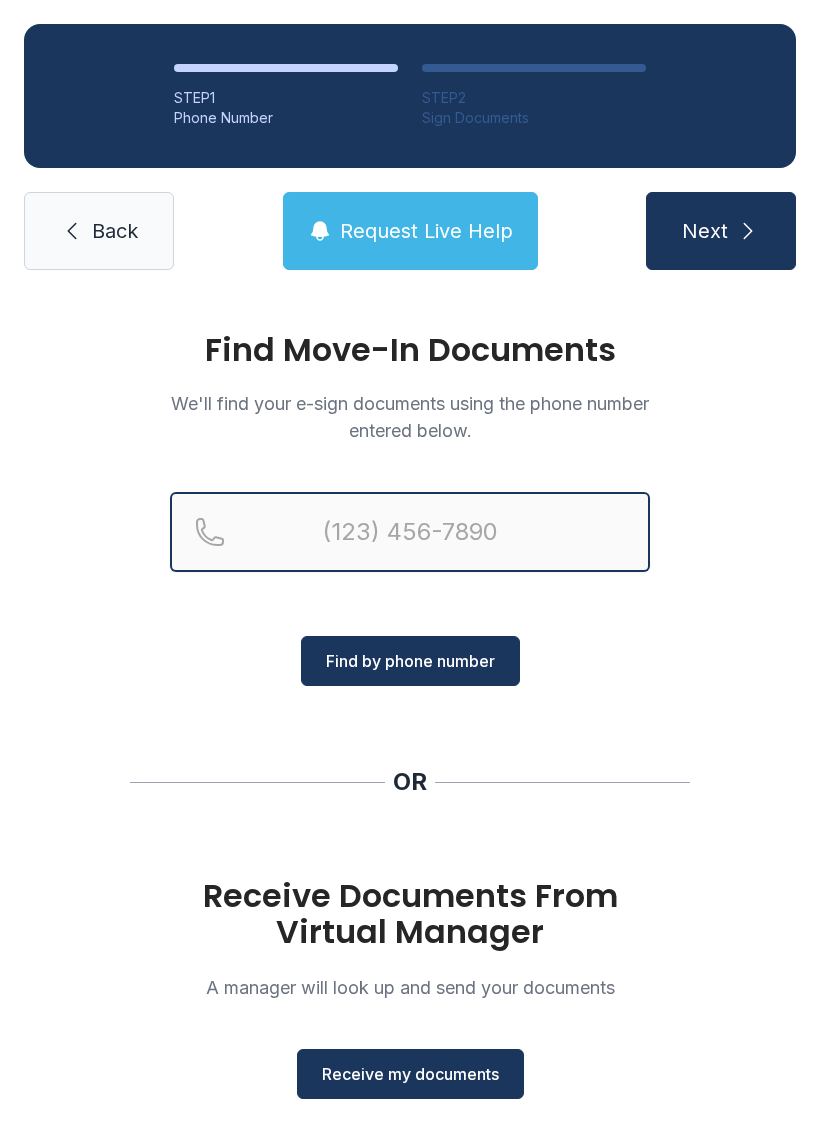 click at bounding box center (410, 532) 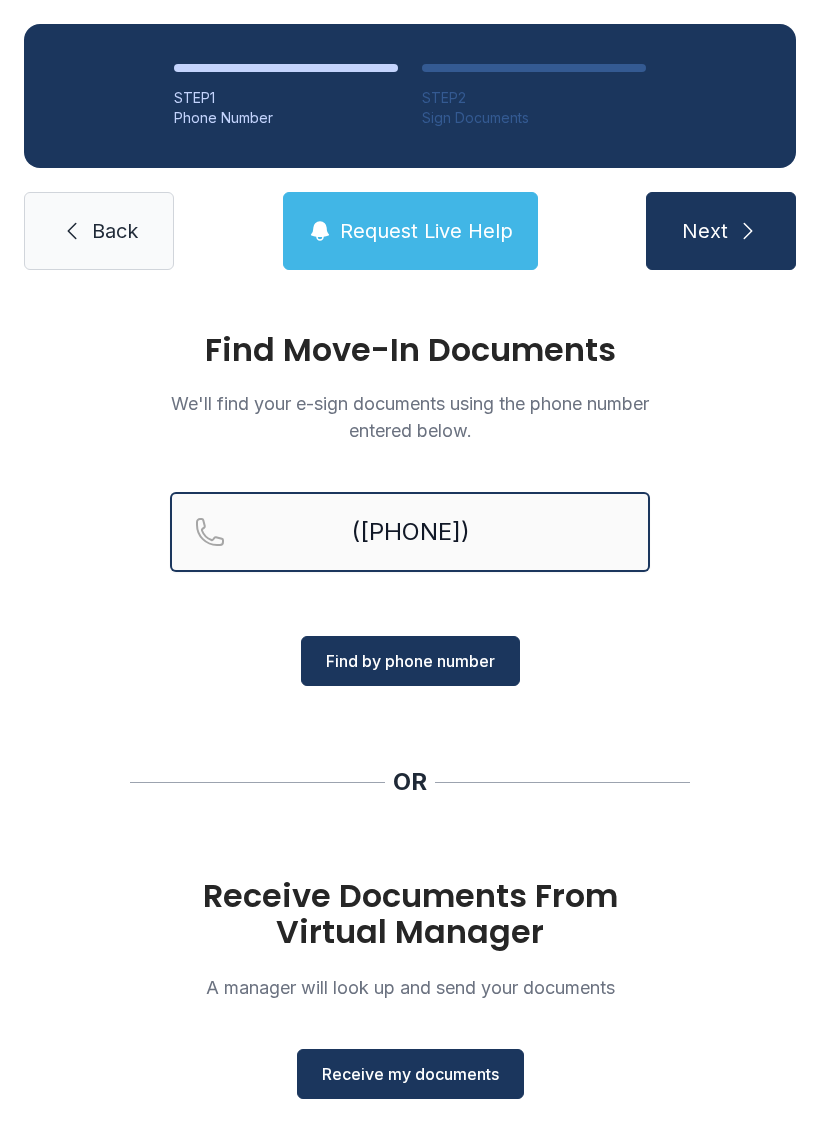 type on "([PHONE])" 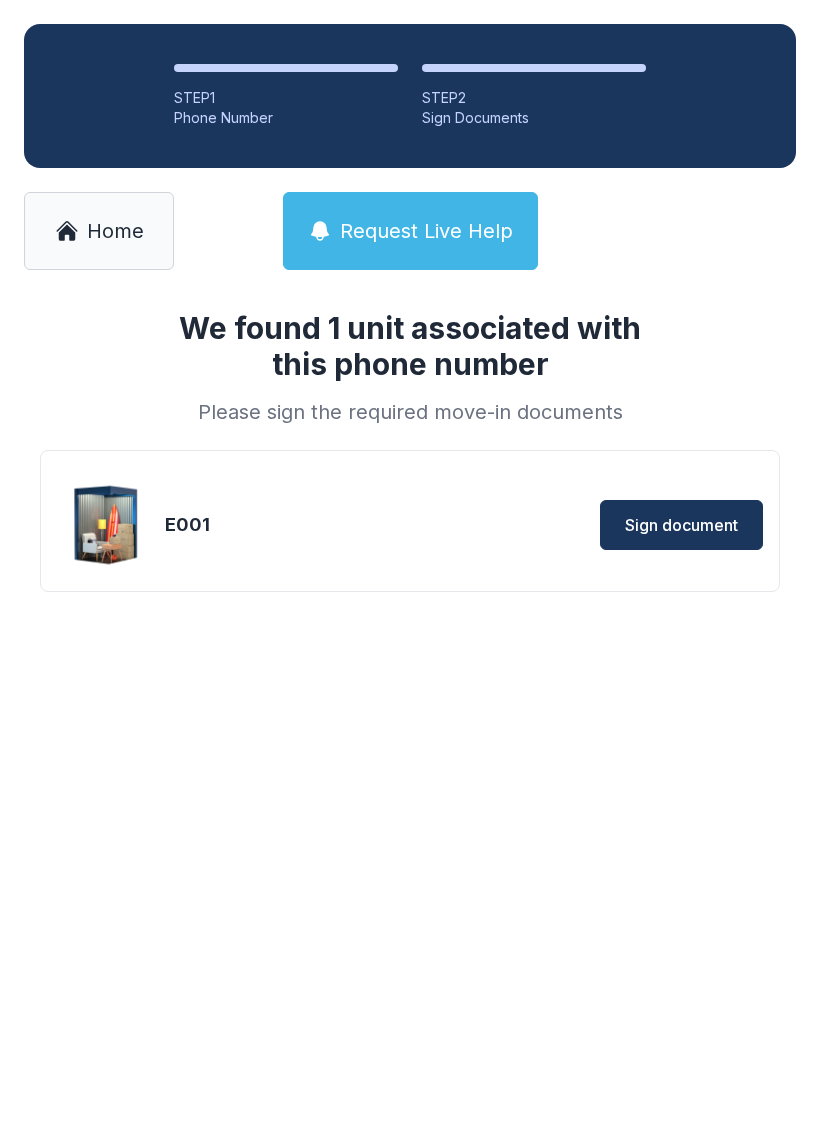 click on "Sign document" at bounding box center (681, 525) 